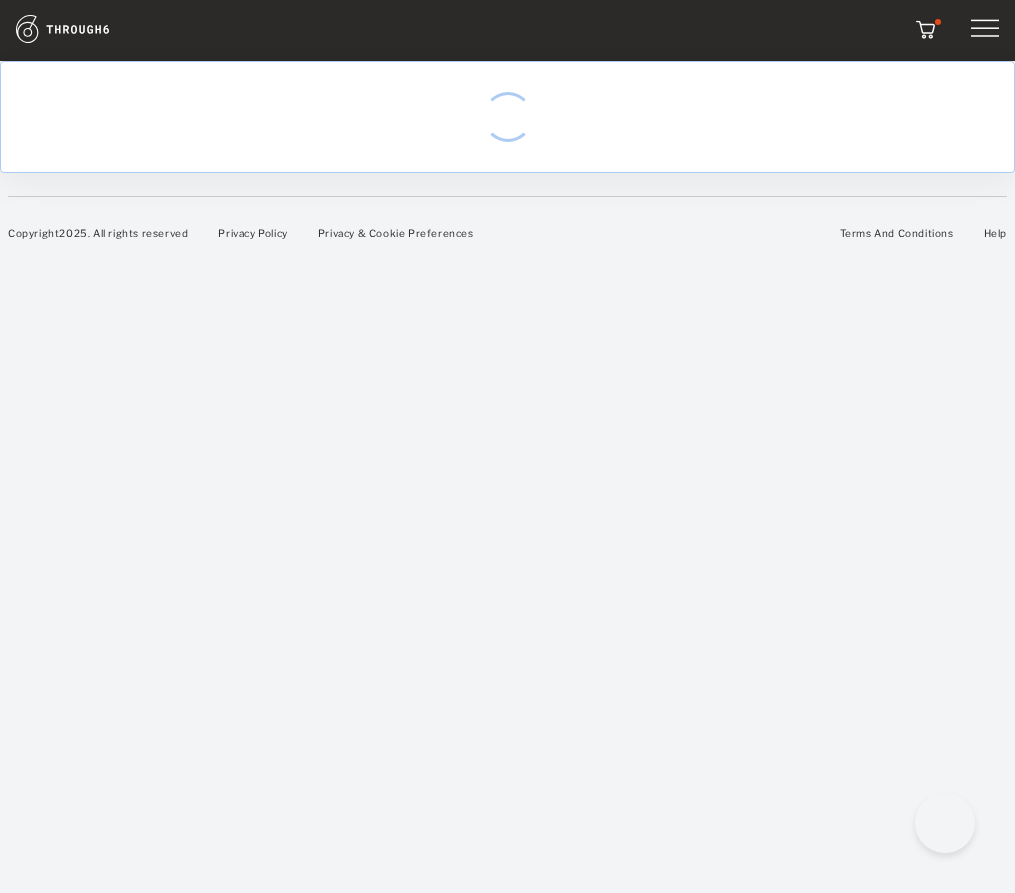 scroll, scrollTop: 0, scrollLeft: 0, axis: both 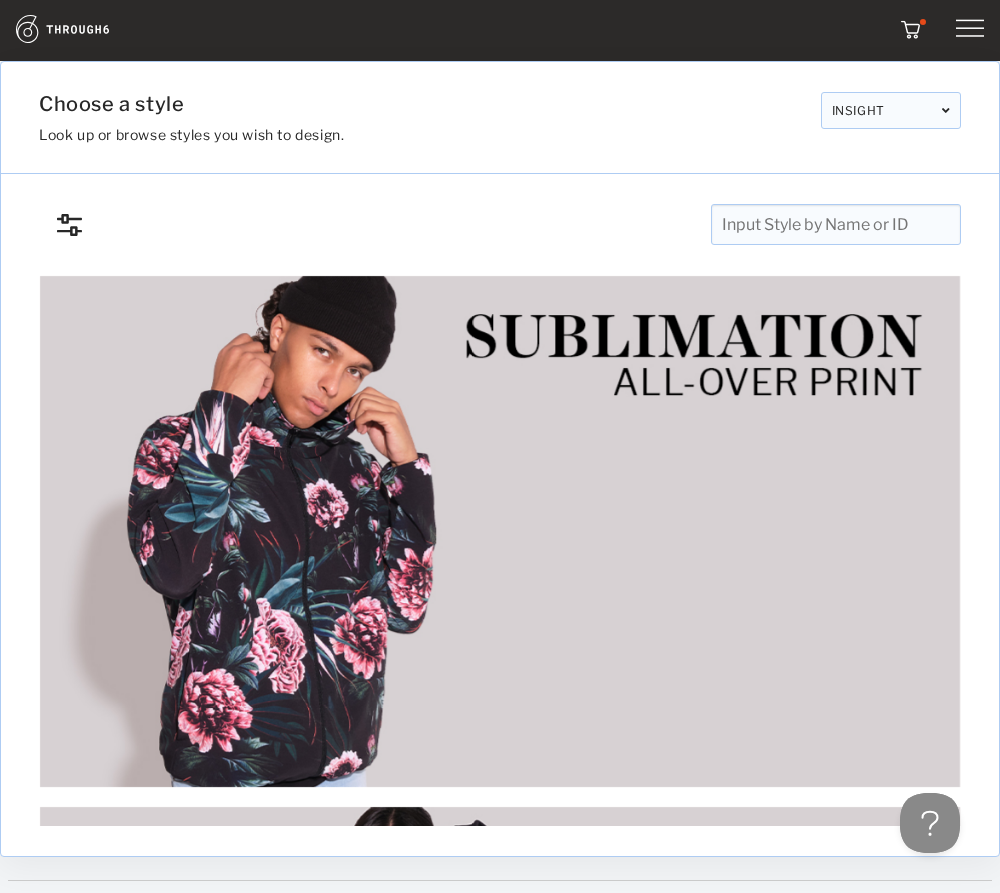 click at bounding box center [85, 29] 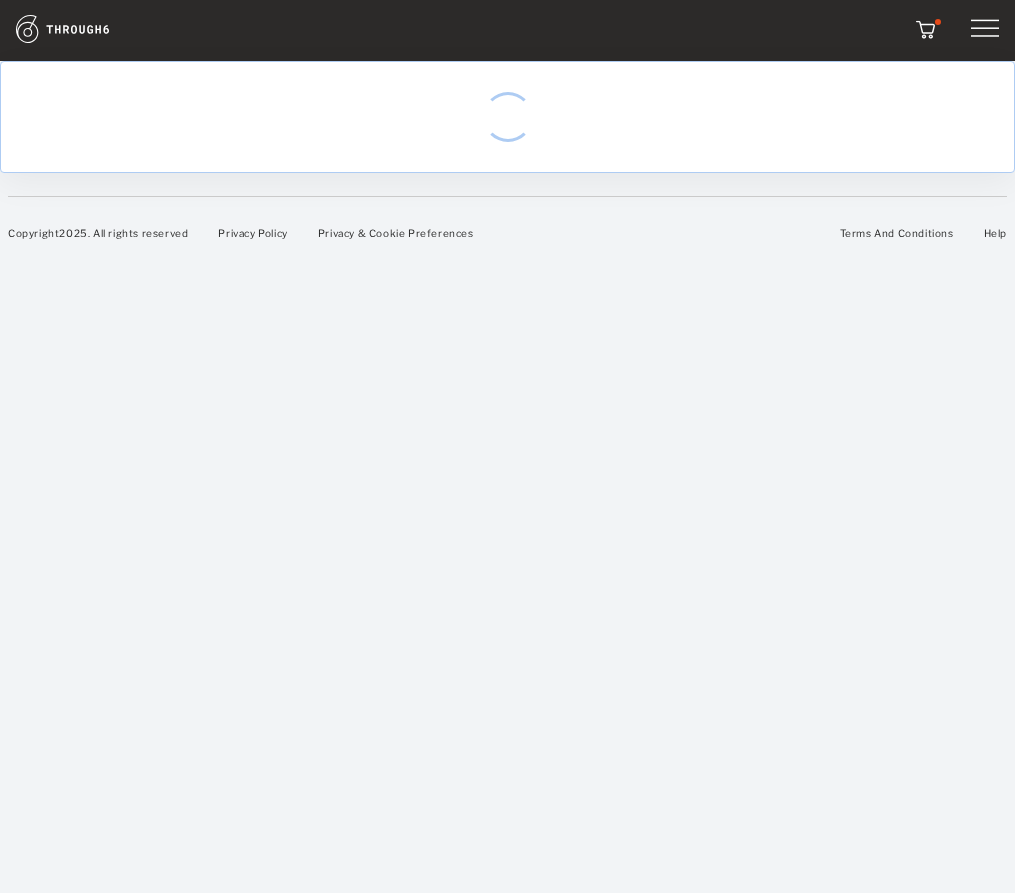 scroll, scrollTop: 0, scrollLeft: 0, axis: both 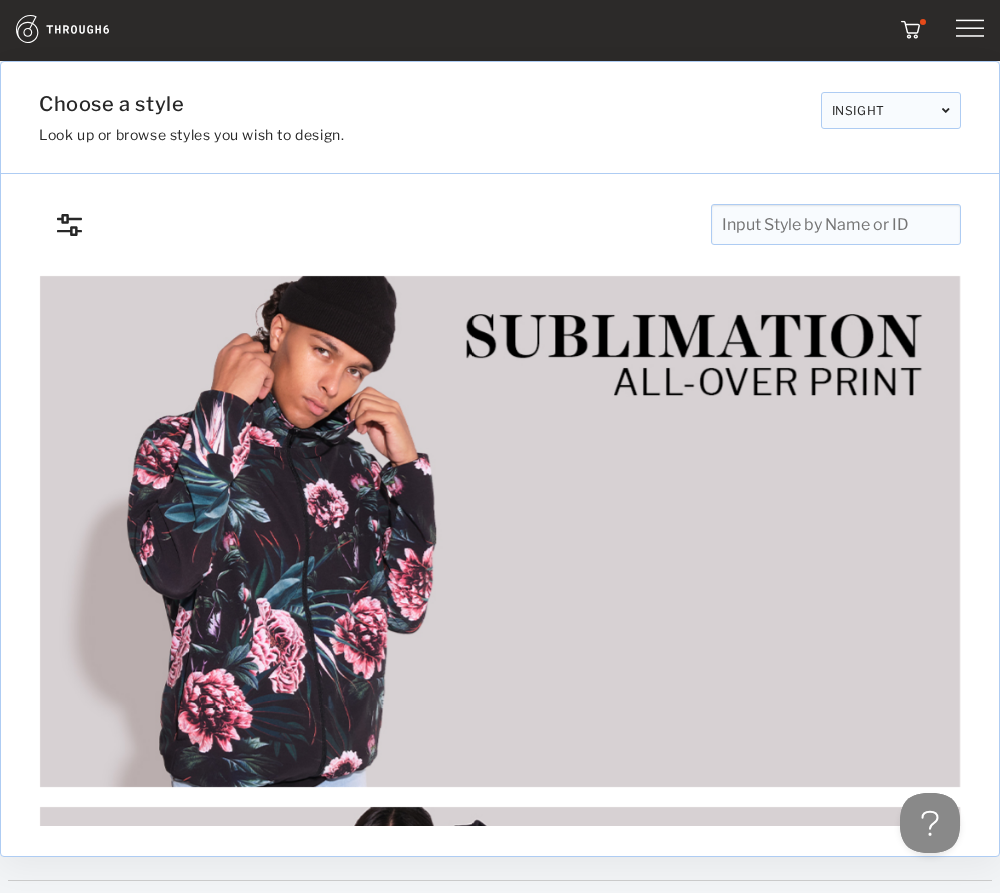 click at bounding box center [970, 29] 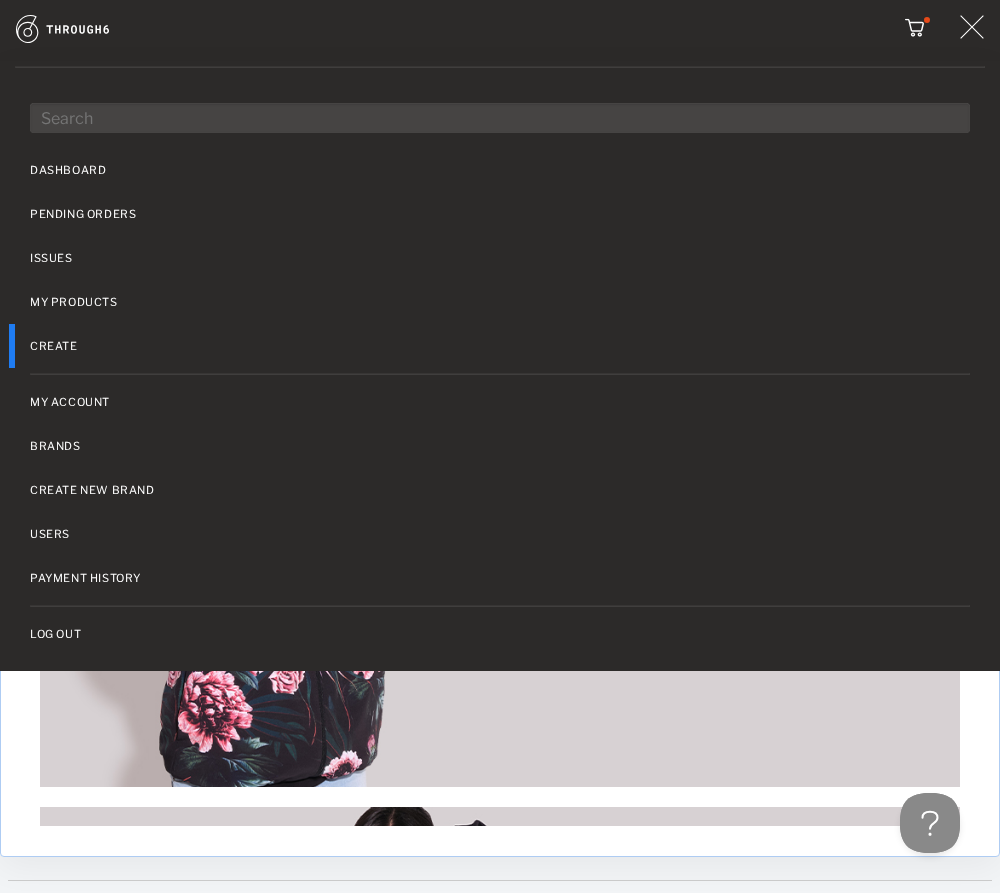 click at bounding box center (500, 30) 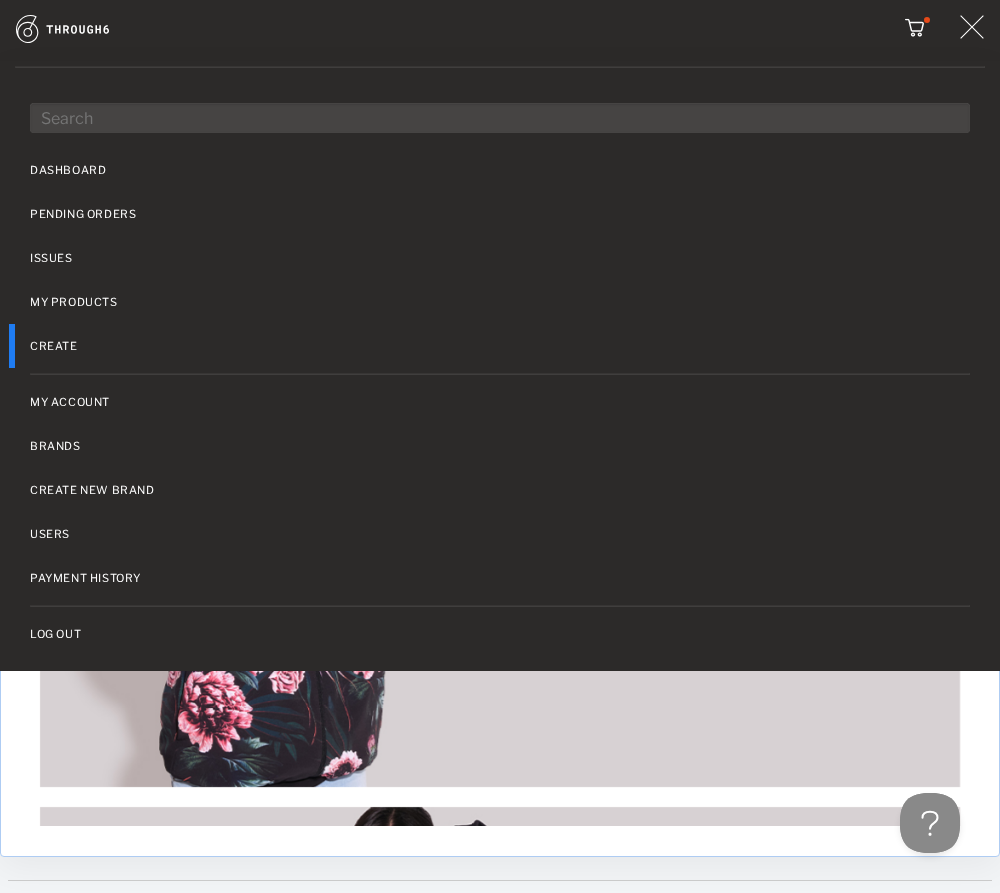 click at bounding box center (85, 29) 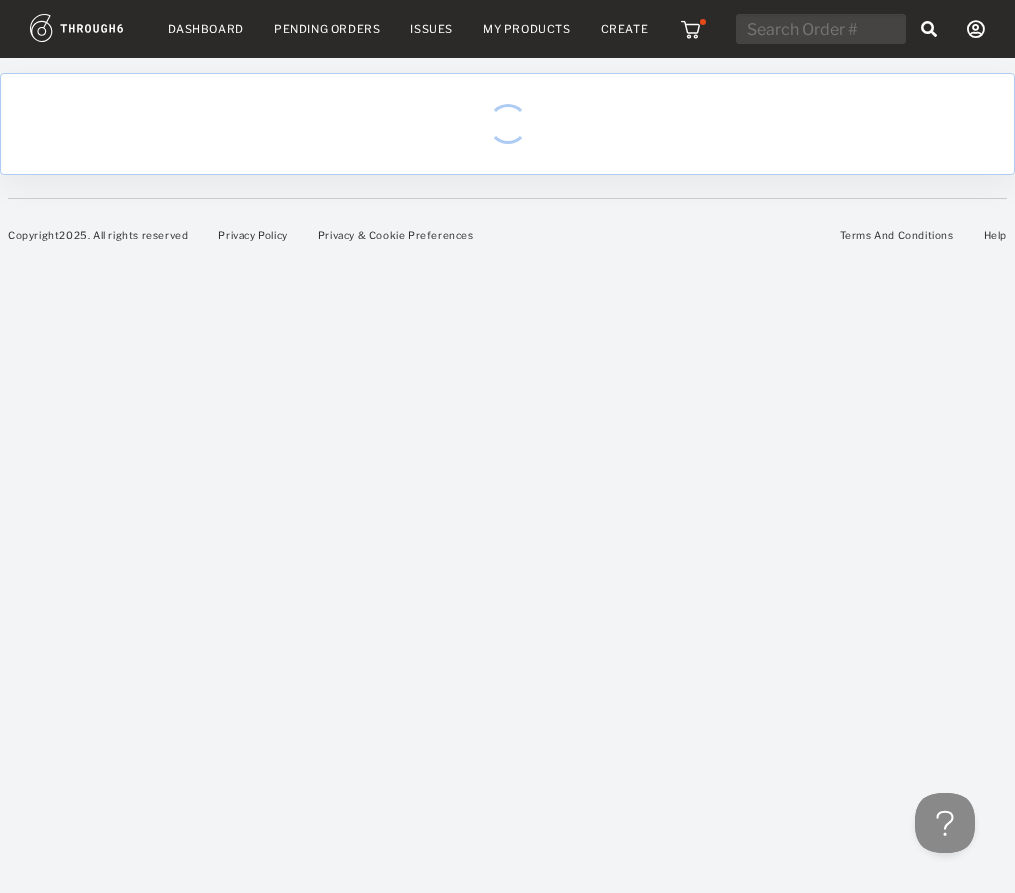 scroll, scrollTop: 0, scrollLeft: 0, axis: both 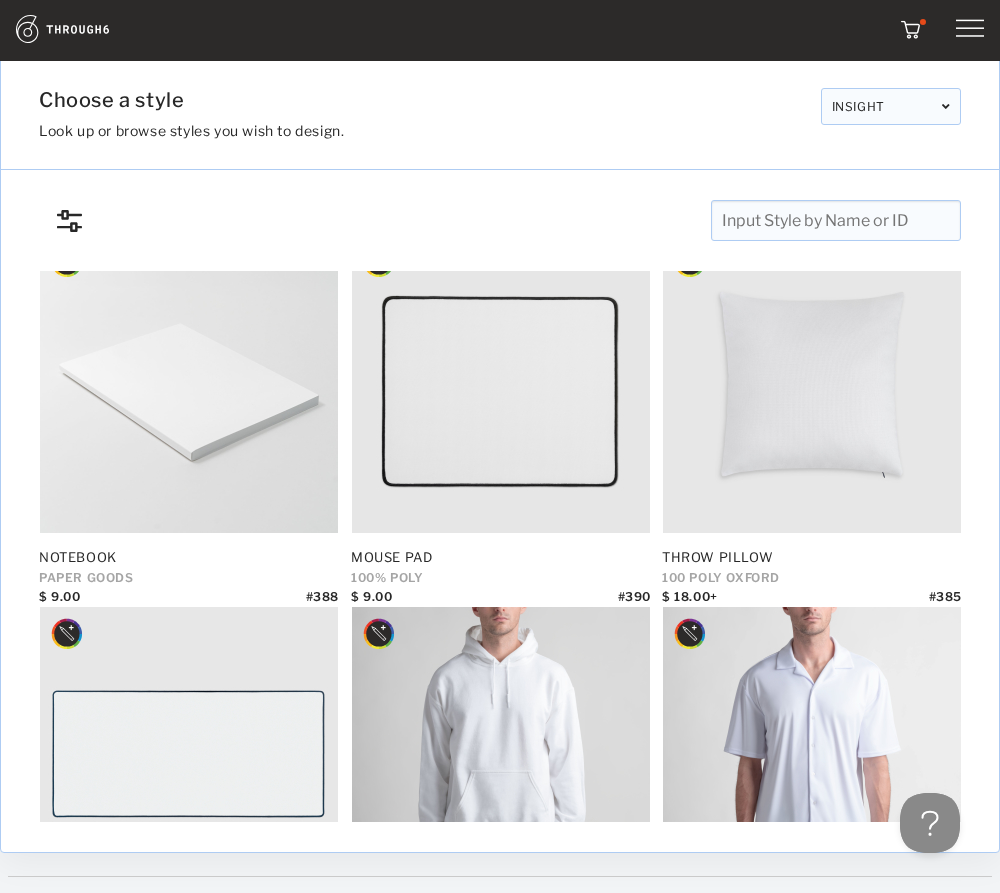 click at bounding box center (970, 29) 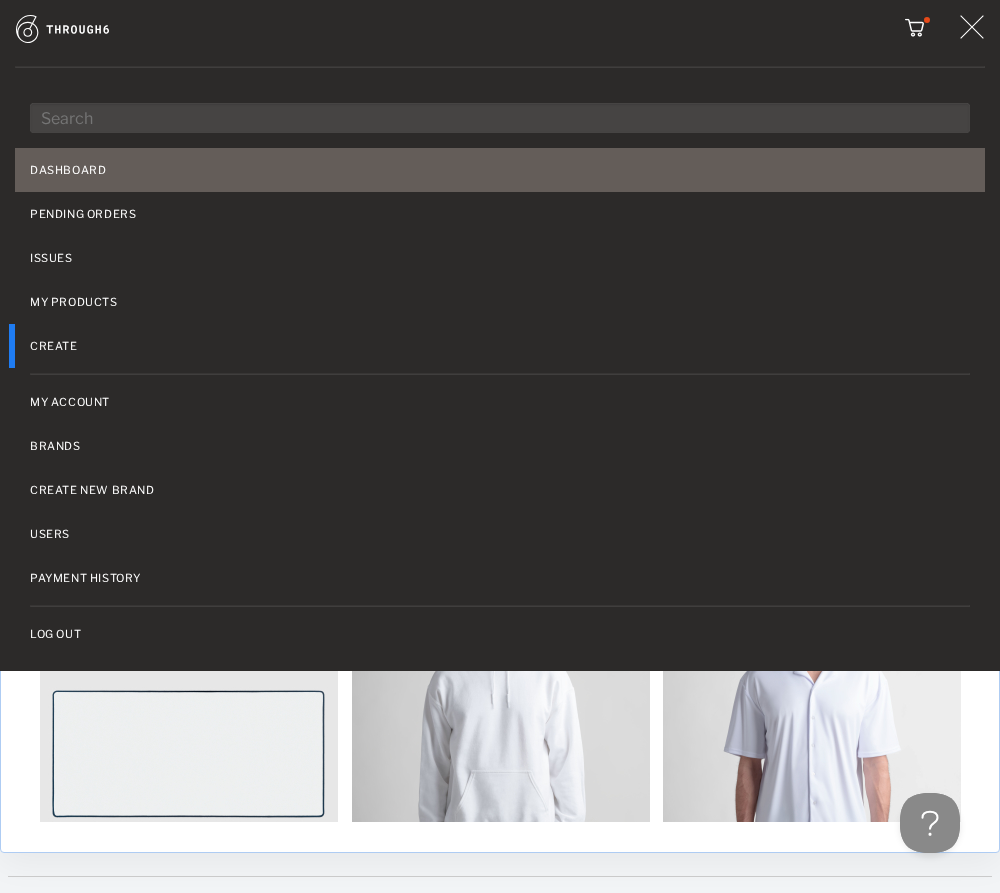 click on "Dashboard" at bounding box center (500, 170) 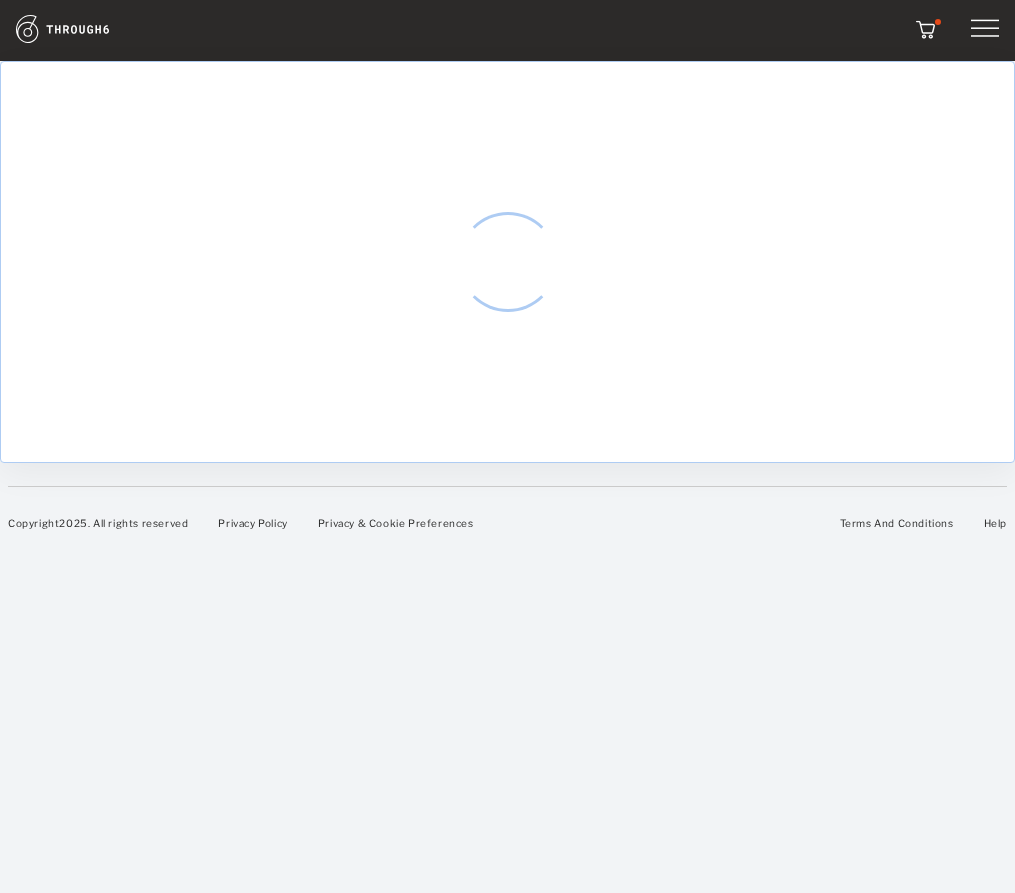 scroll, scrollTop: 0, scrollLeft: 0, axis: both 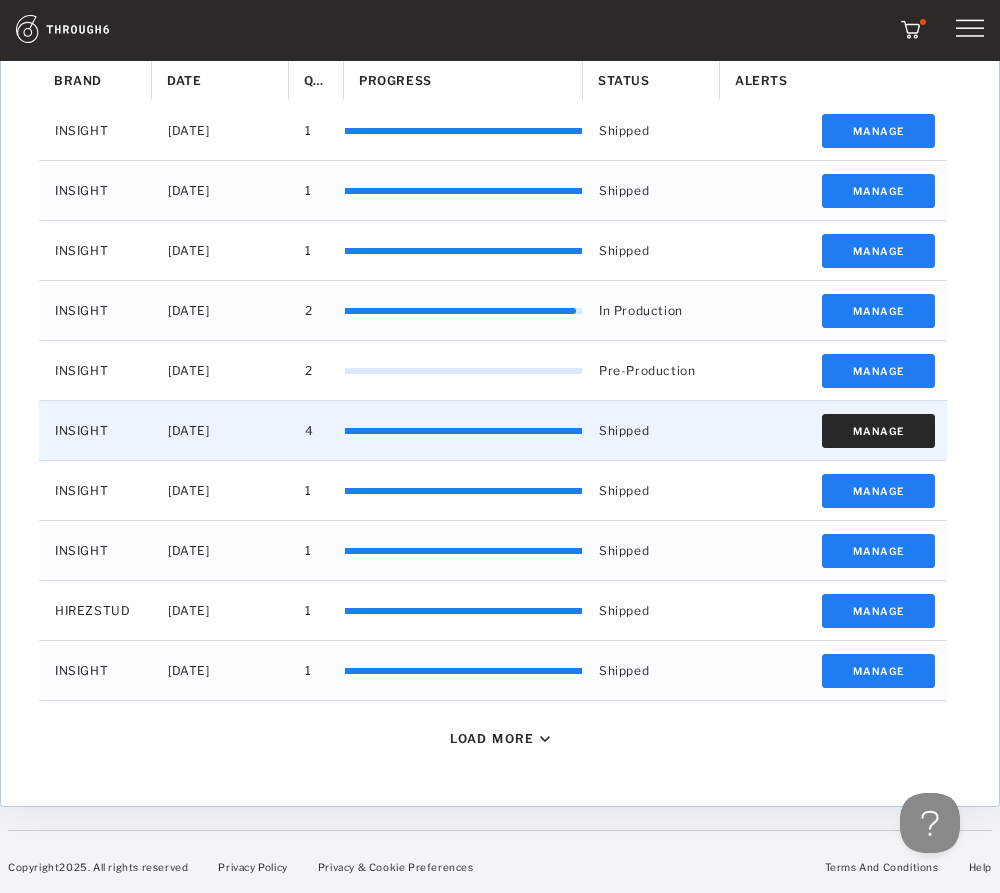 click on "Manage" at bounding box center [878, 431] 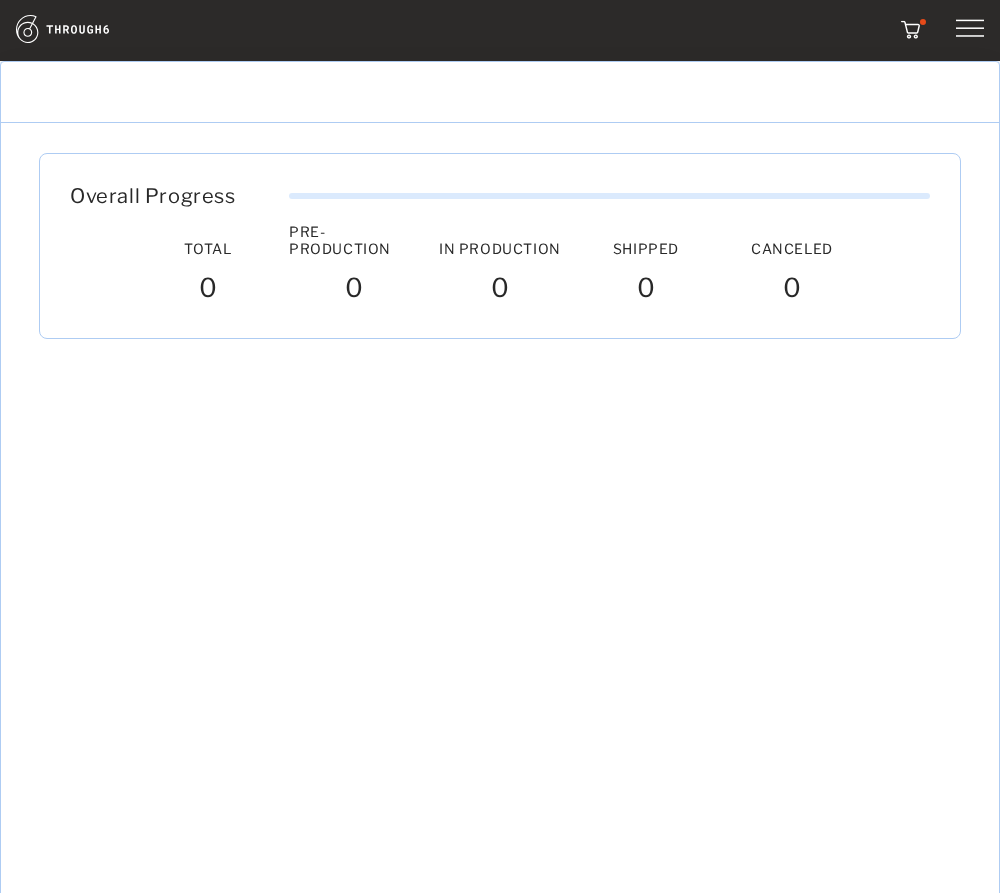 scroll, scrollTop: 0, scrollLeft: 0, axis: both 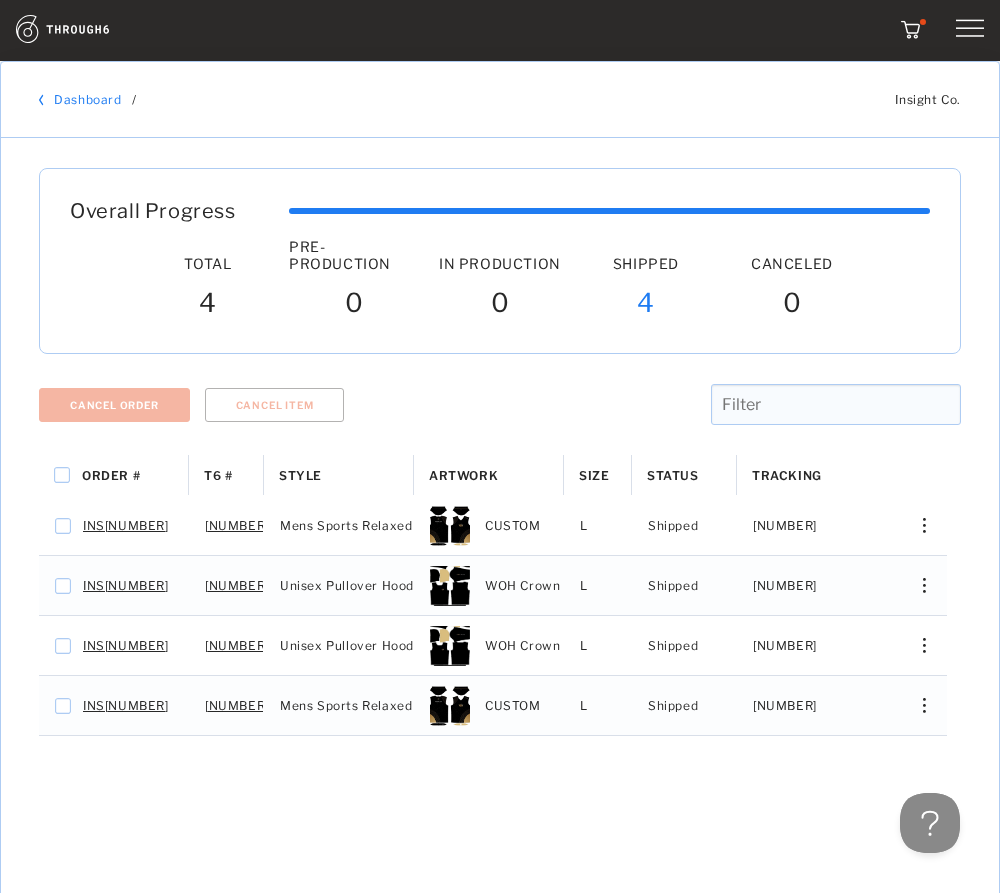 drag, startPoint x: 156, startPoint y: 524, endPoint x: 140, endPoint y: 784, distance: 260.49185 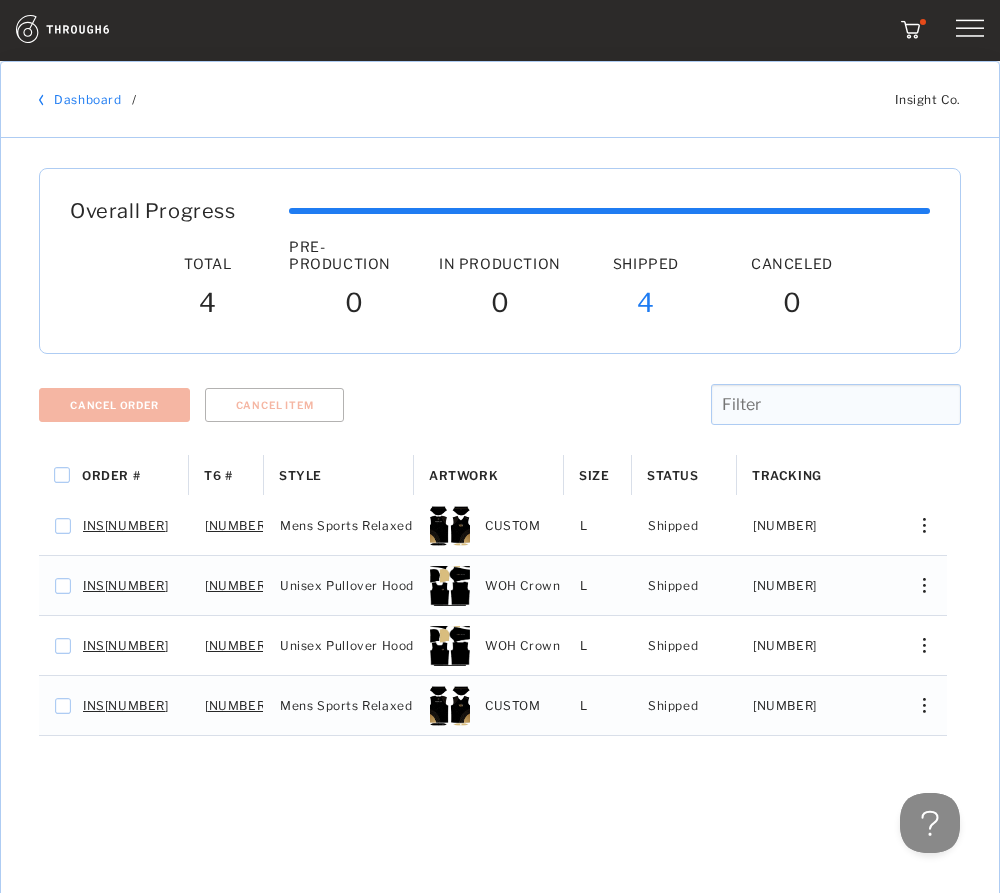 click at bounding box center [85, 29] 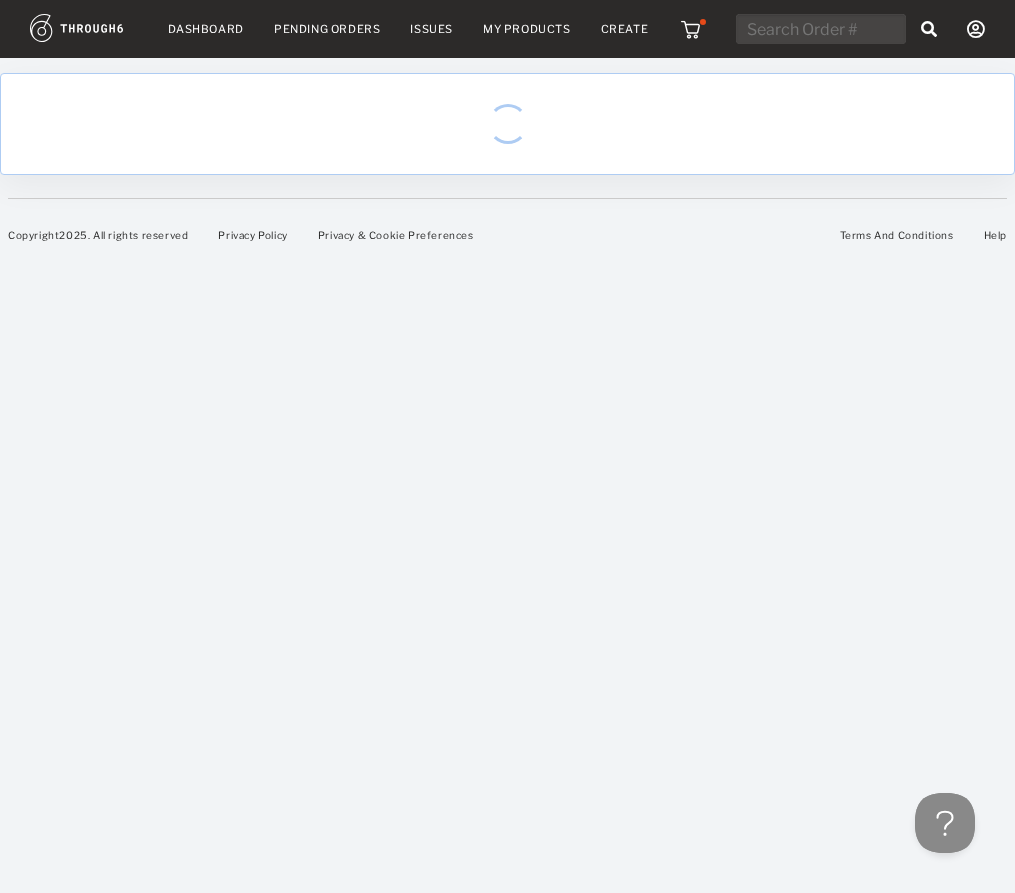 scroll, scrollTop: 0, scrollLeft: 0, axis: both 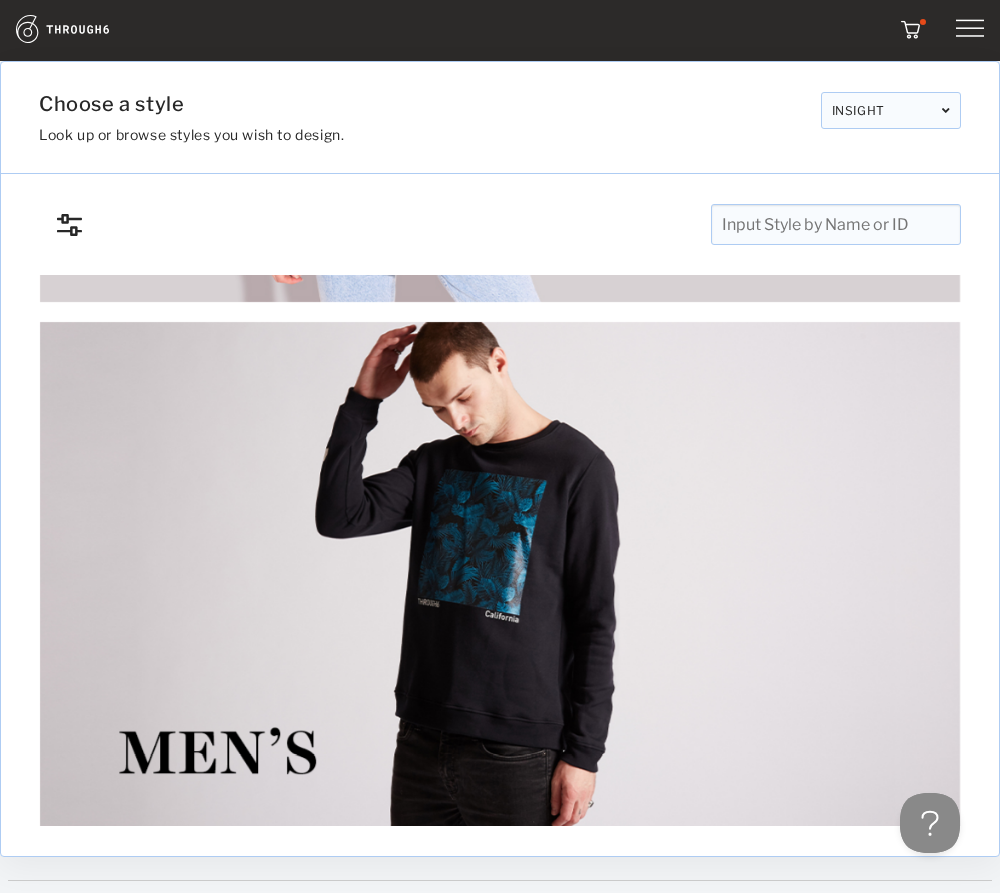 click at bounding box center (970, 29) 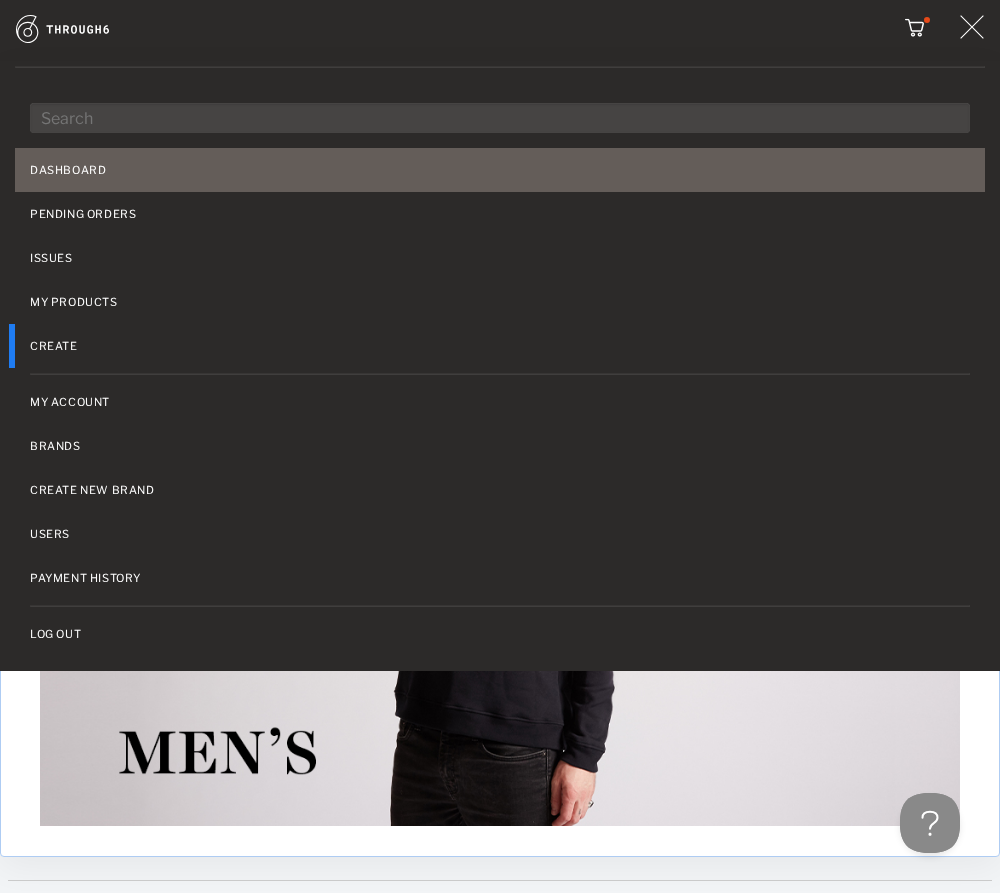 click on "Dashboard" at bounding box center [500, 170] 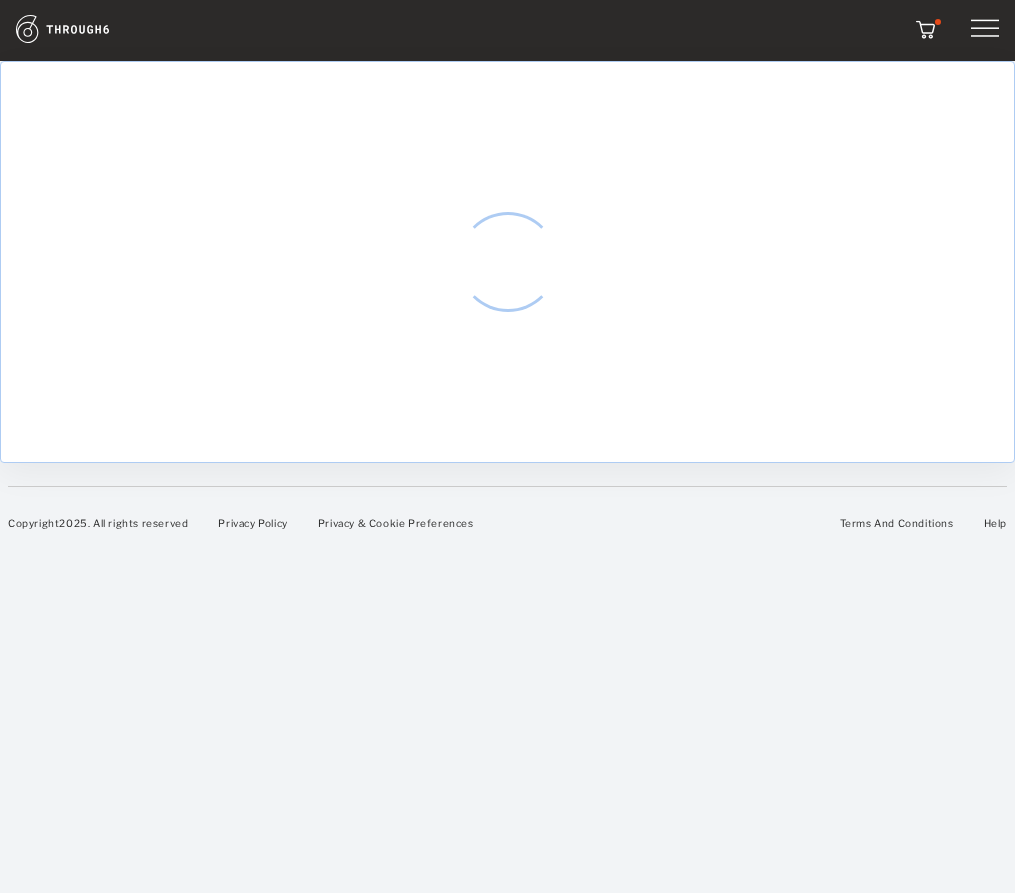 scroll, scrollTop: 0, scrollLeft: 0, axis: both 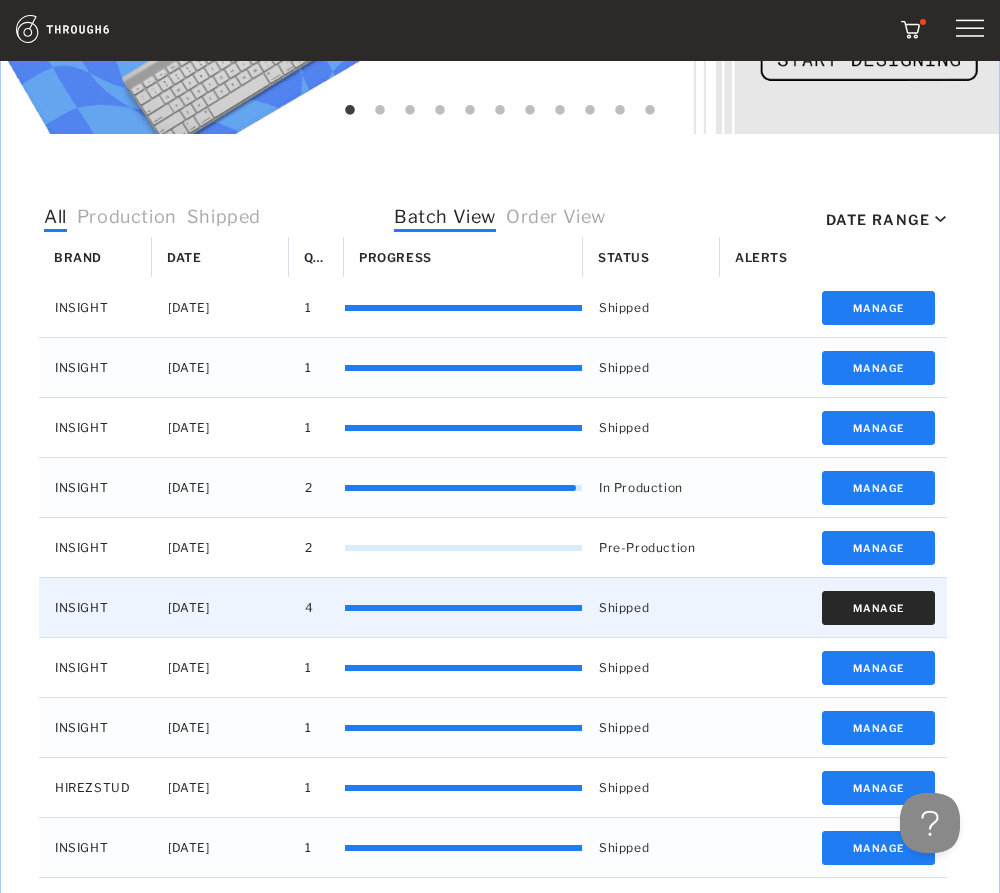 click on "Manage" at bounding box center (878, 608) 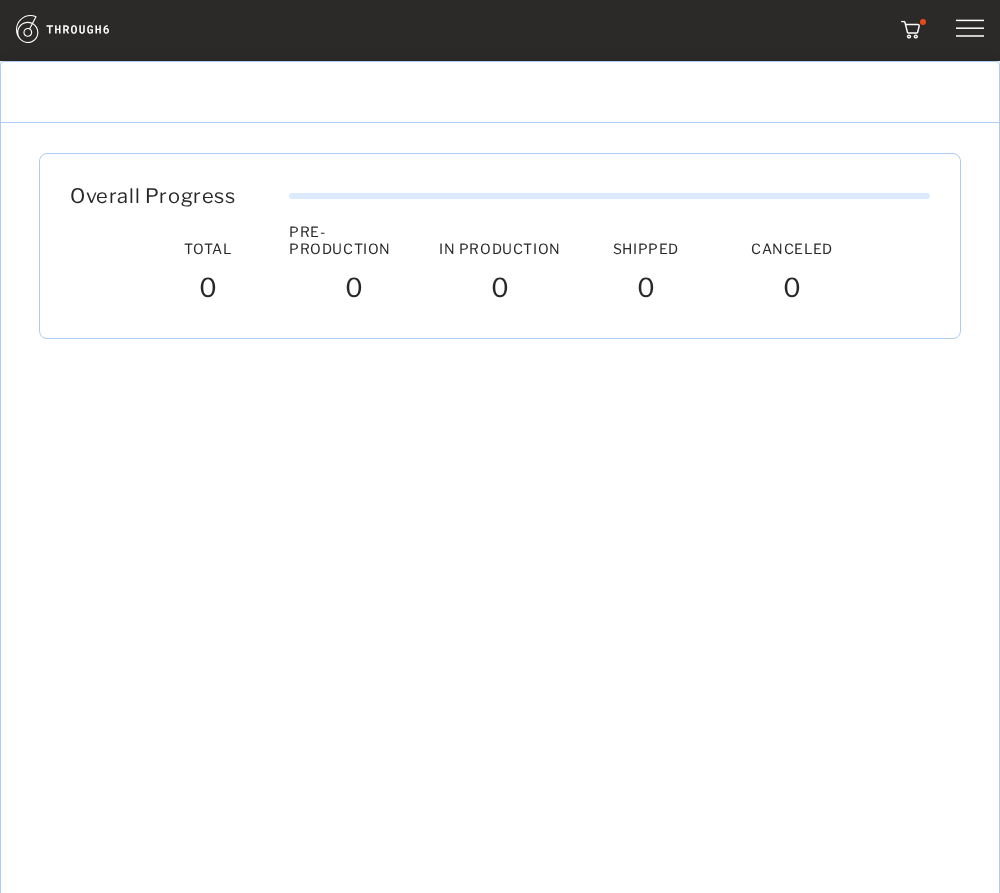 scroll, scrollTop: 0, scrollLeft: 0, axis: both 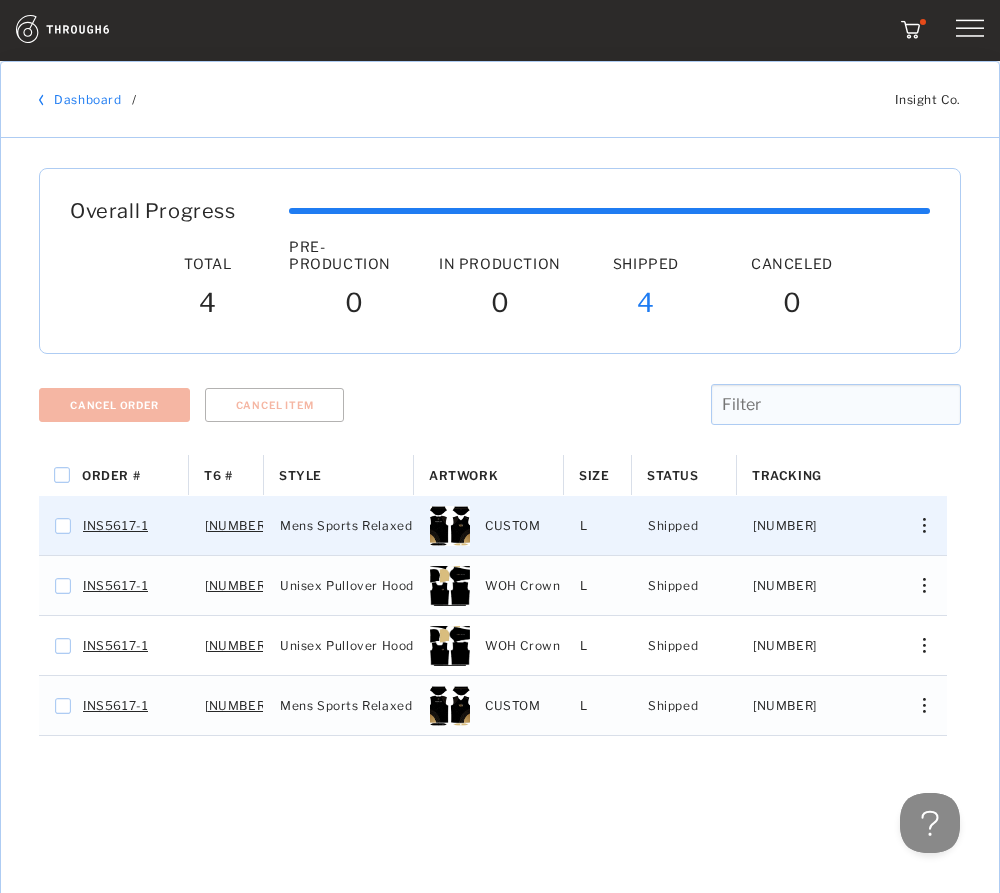 click at bounding box center (450, 526) 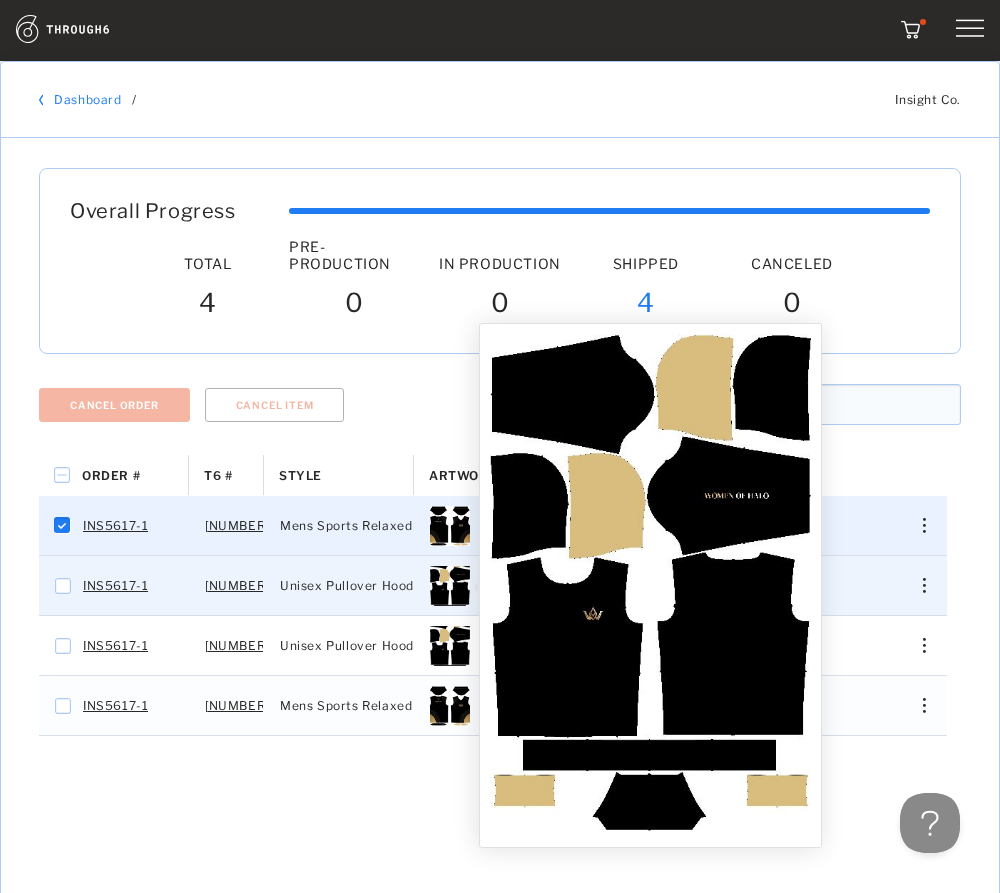 click at bounding box center [450, 586] 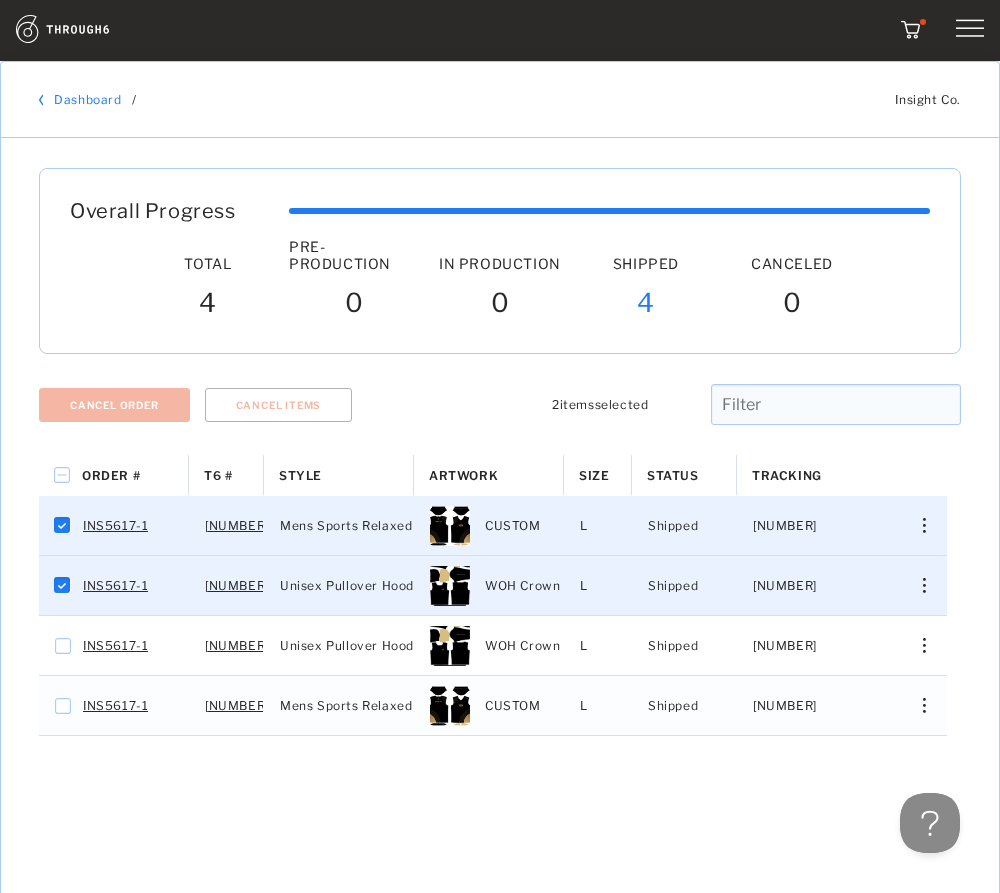 click at bounding box center [970, 29] 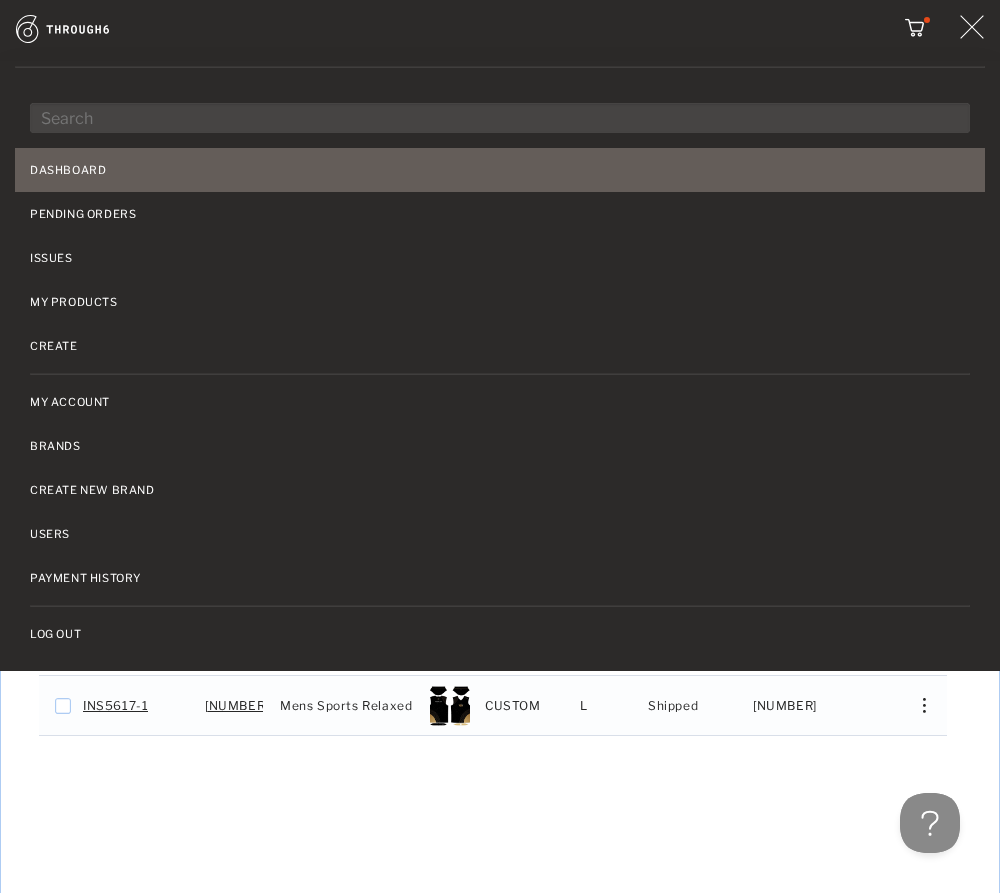 click on "Dashboard" at bounding box center (500, 170) 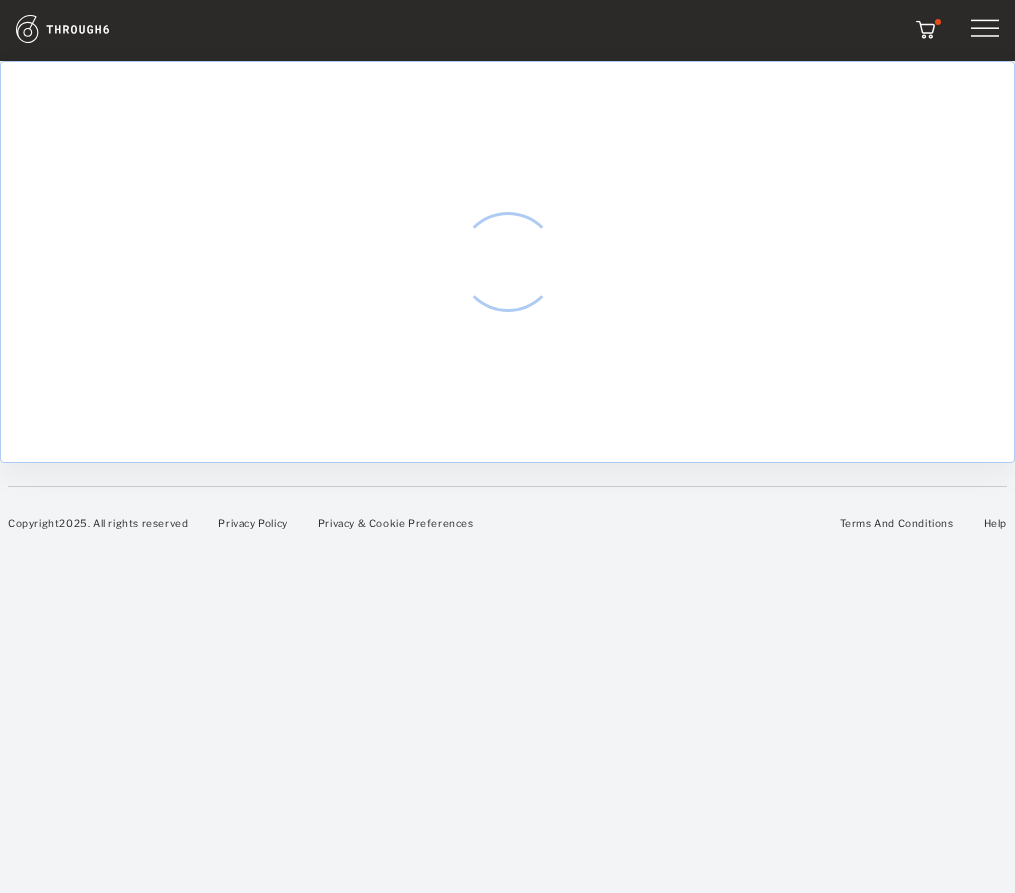 scroll, scrollTop: 0, scrollLeft: 0, axis: both 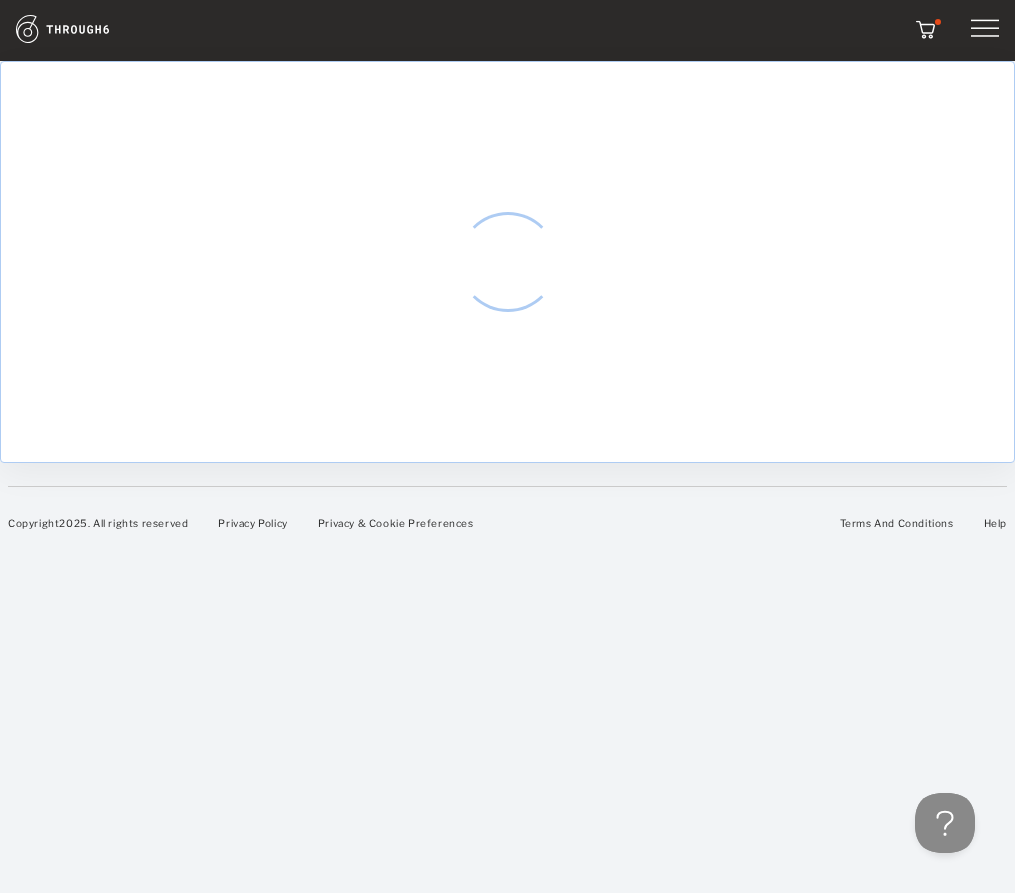 click at bounding box center (85, 29) 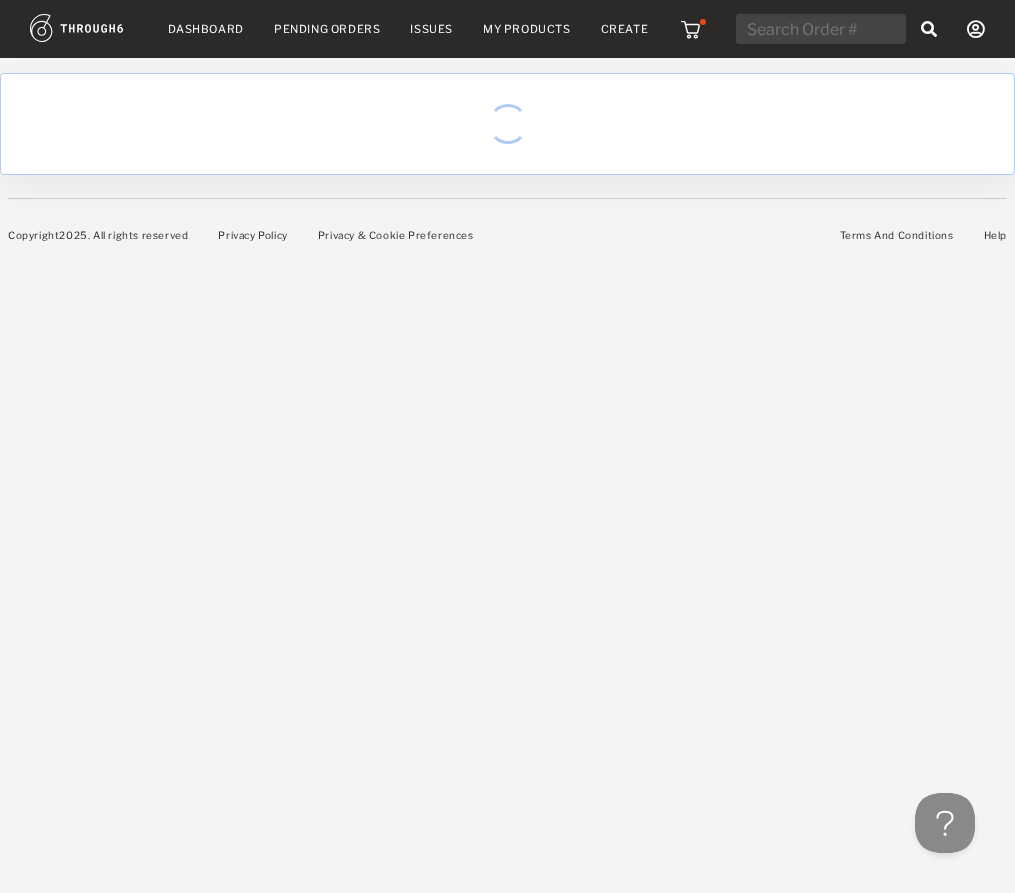 scroll, scrollTop: 0, scrollLeft: 0, axis: both 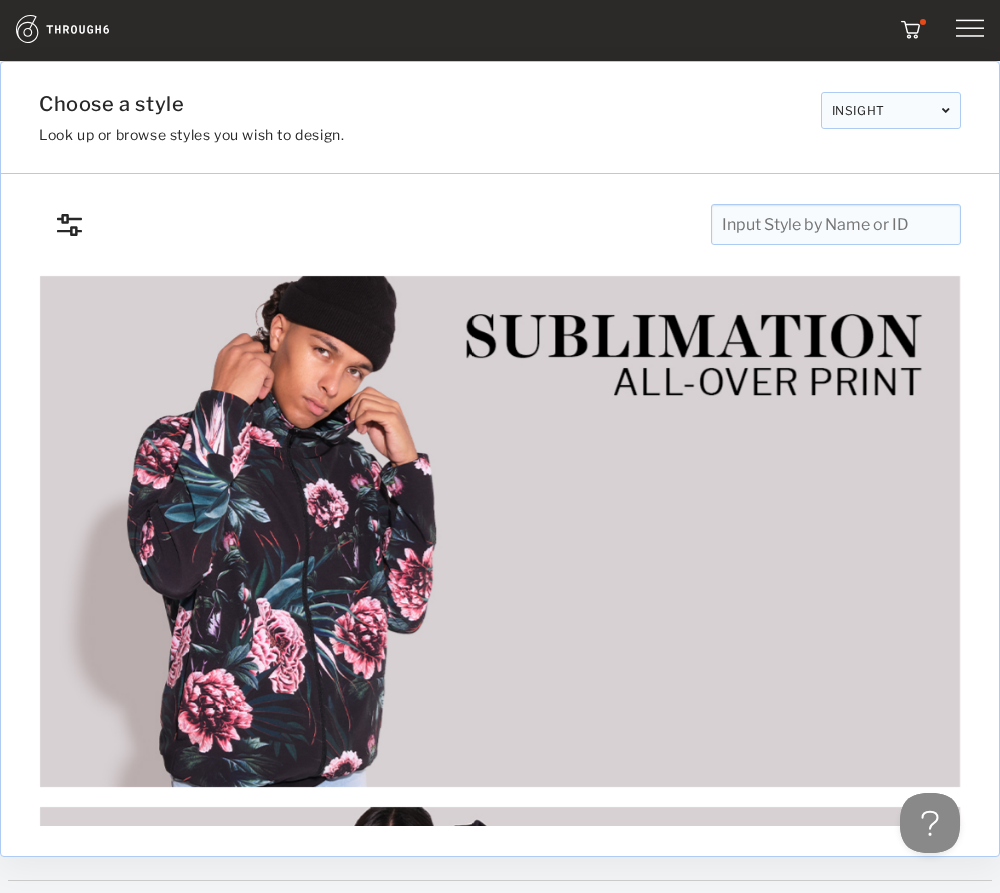 click at bounding box center (970, 29) 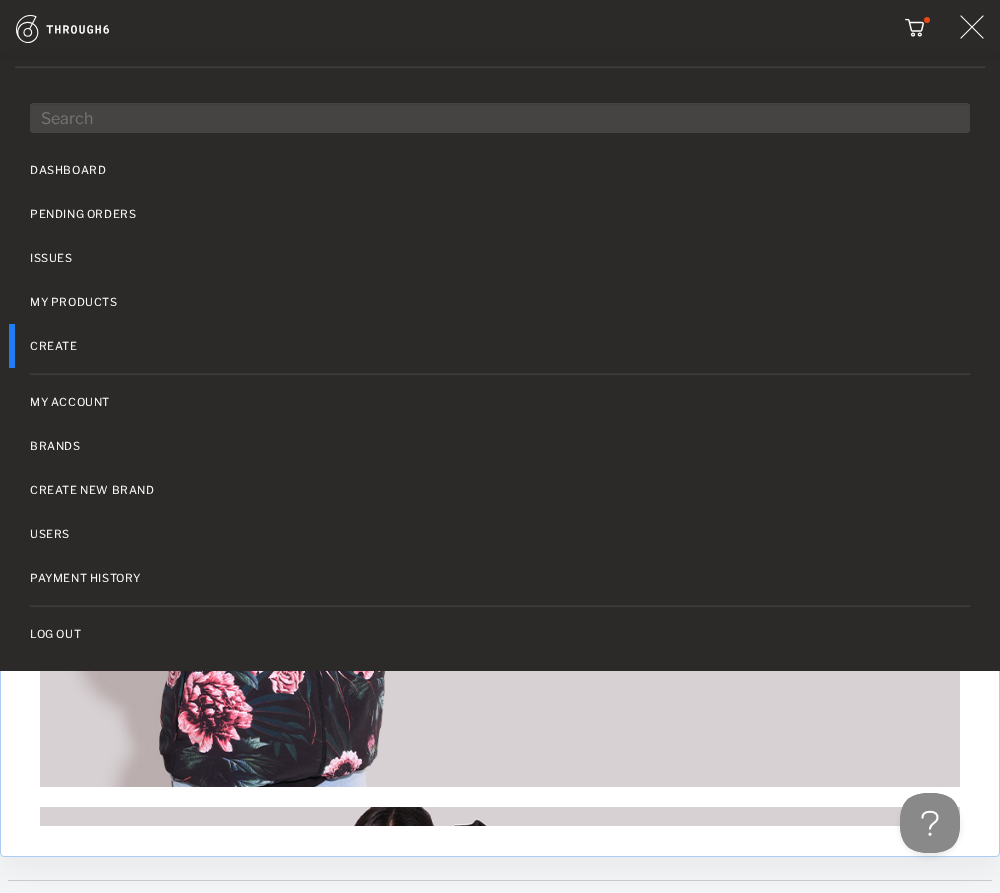 click at bounding box center (500, 30) 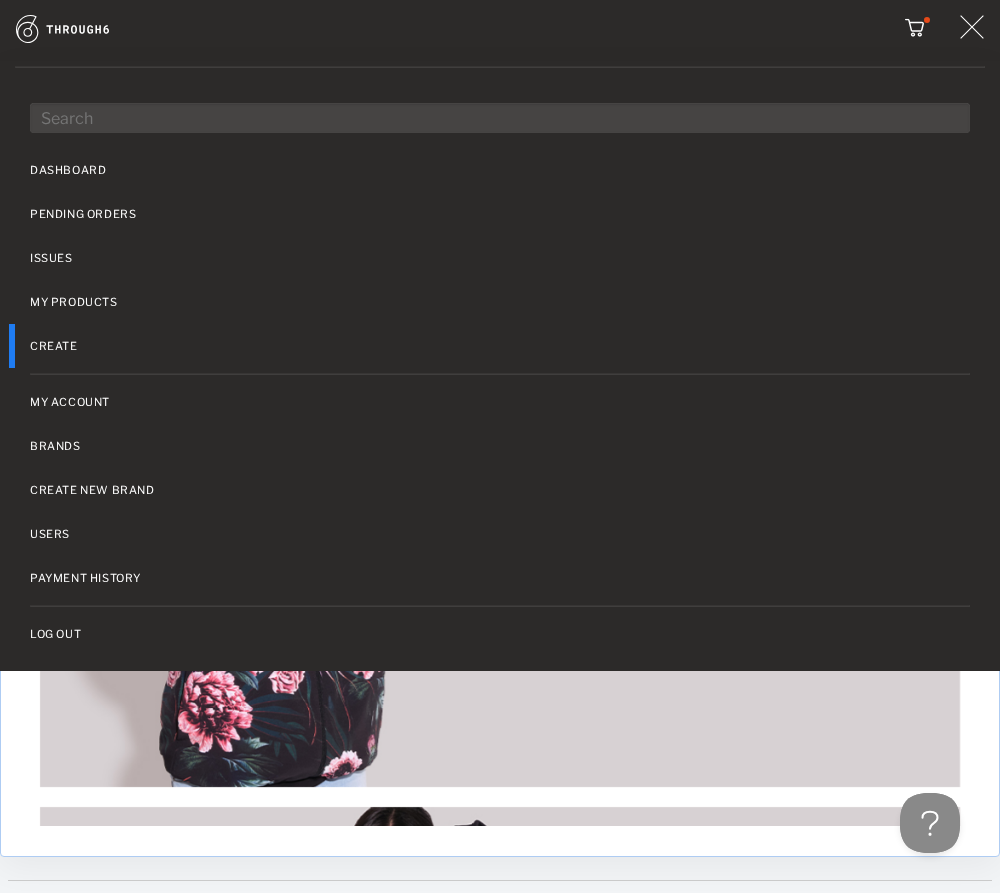 click at bounding box center [972, 27] 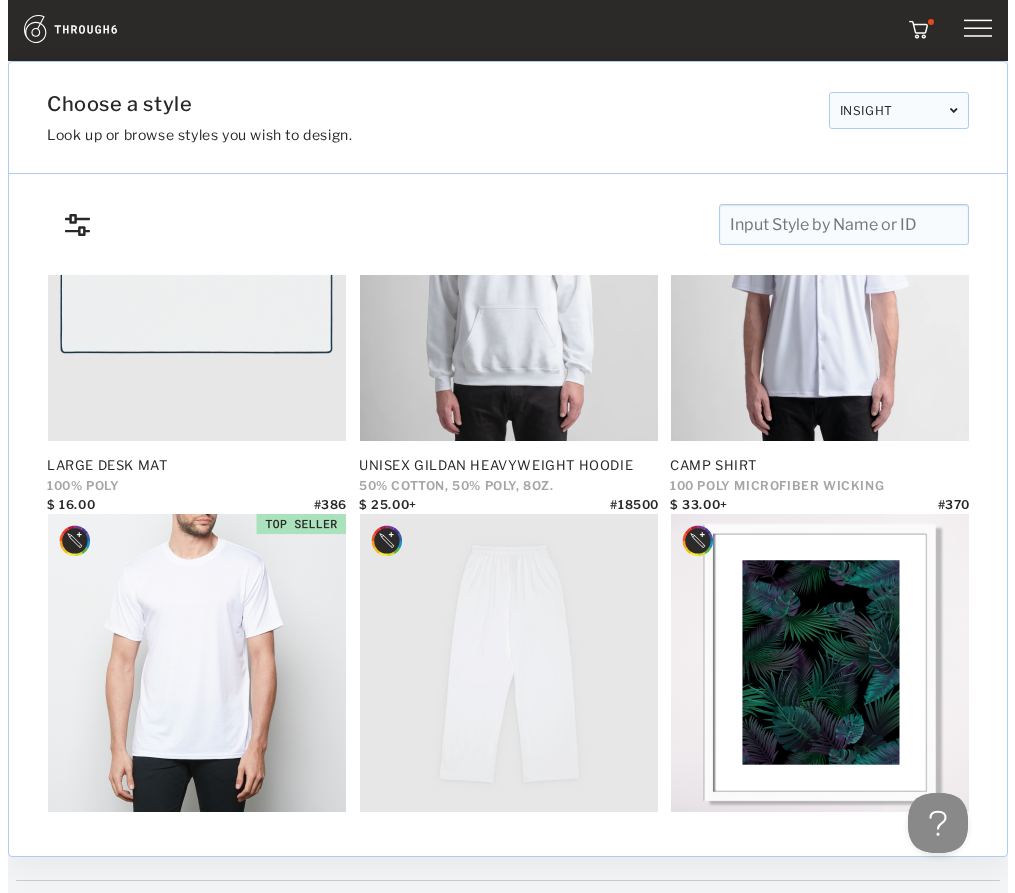 scroll, scrollTop: 1127, scrollLeft: 0, axis: vertical 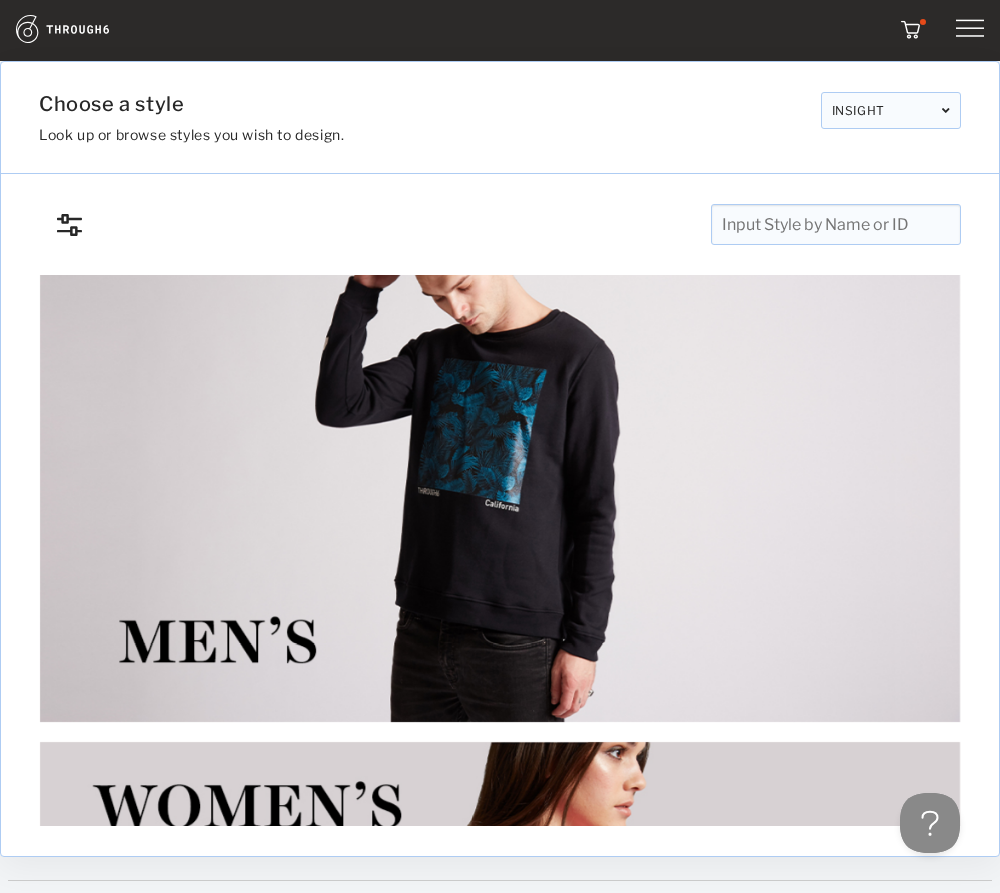 click at bounding box center (85, 29) 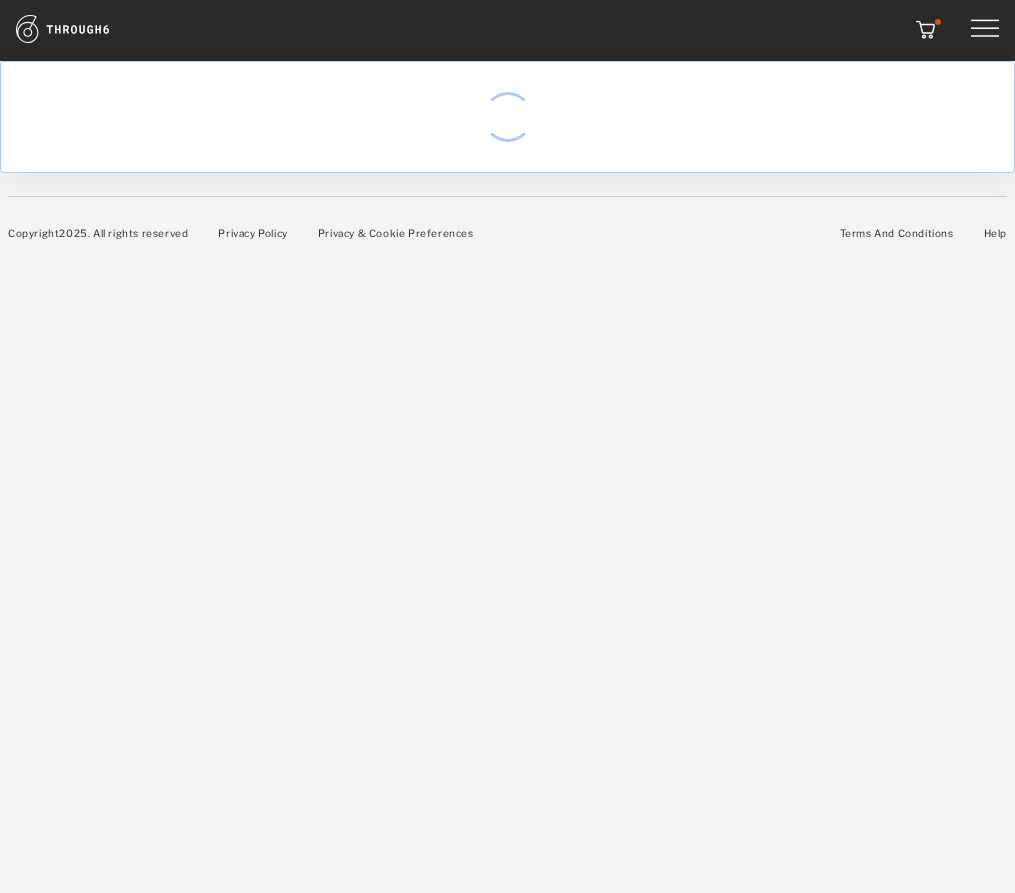 scroll, scrollTop: 0, scrollLeft: 0, axis: both 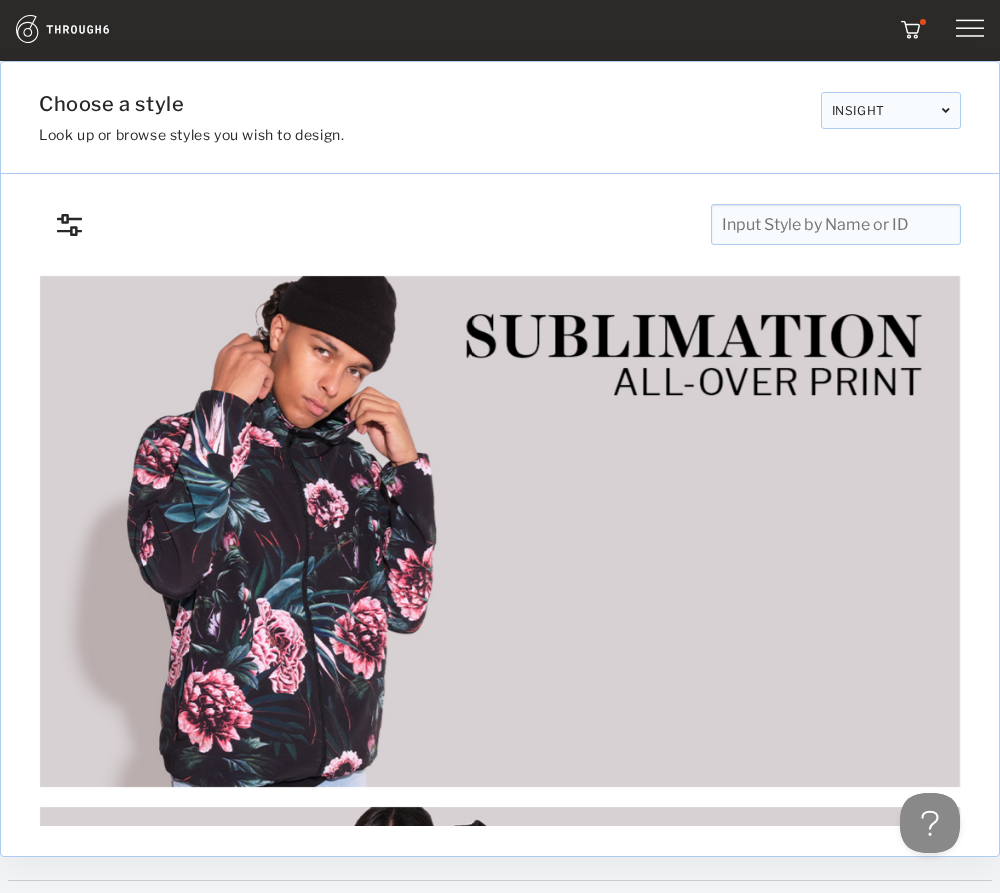 click at bounding box center (970, 29) 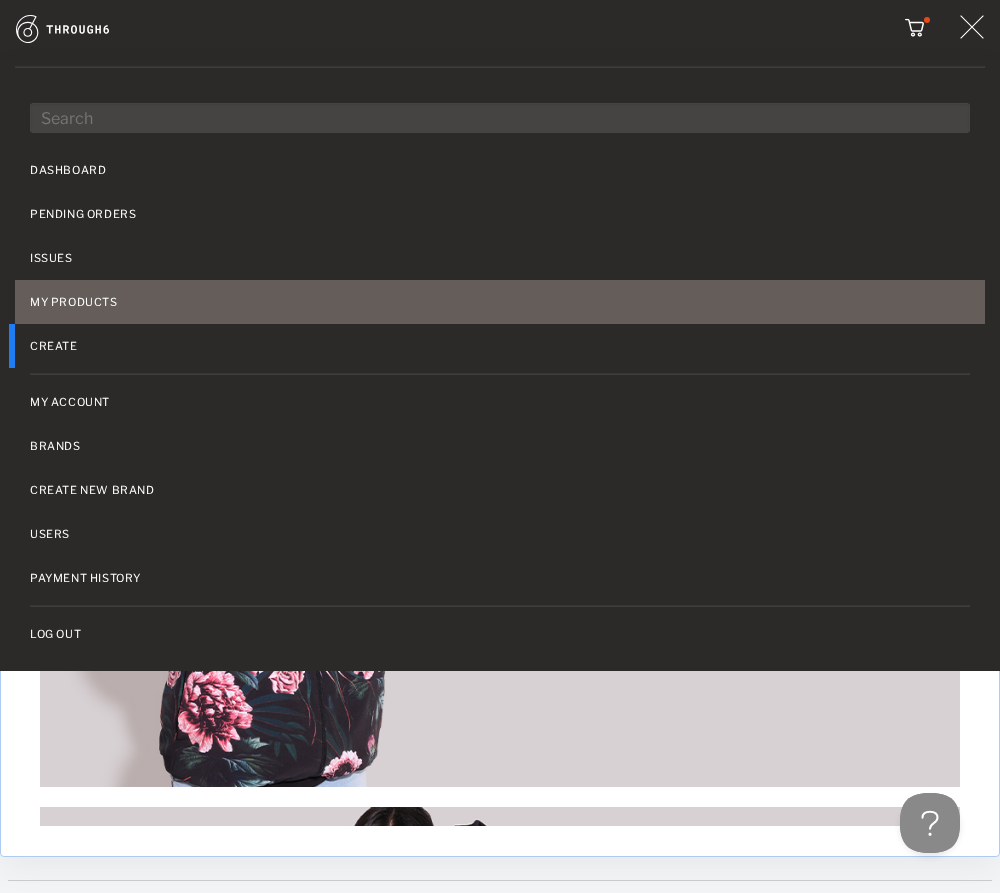 click on "My Products" at bounding box center (500, 302) 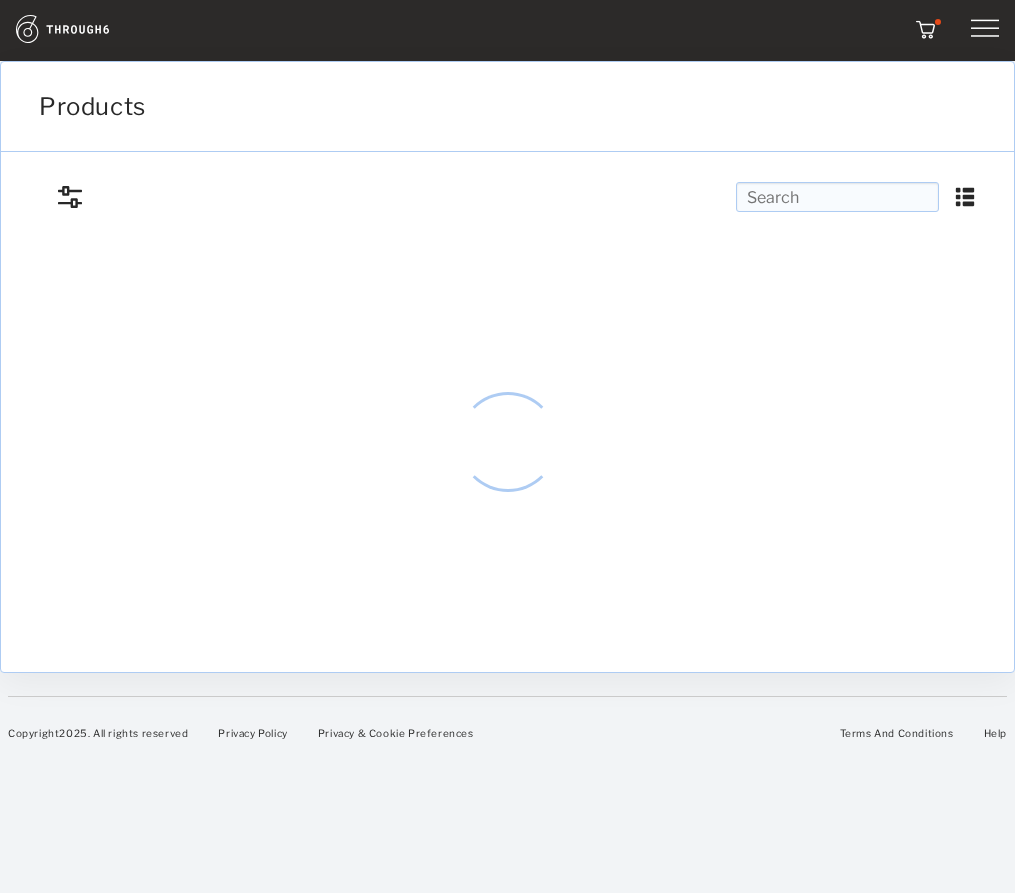 scroll, scrollTop: 0, scrollLeft: 0, axis: both 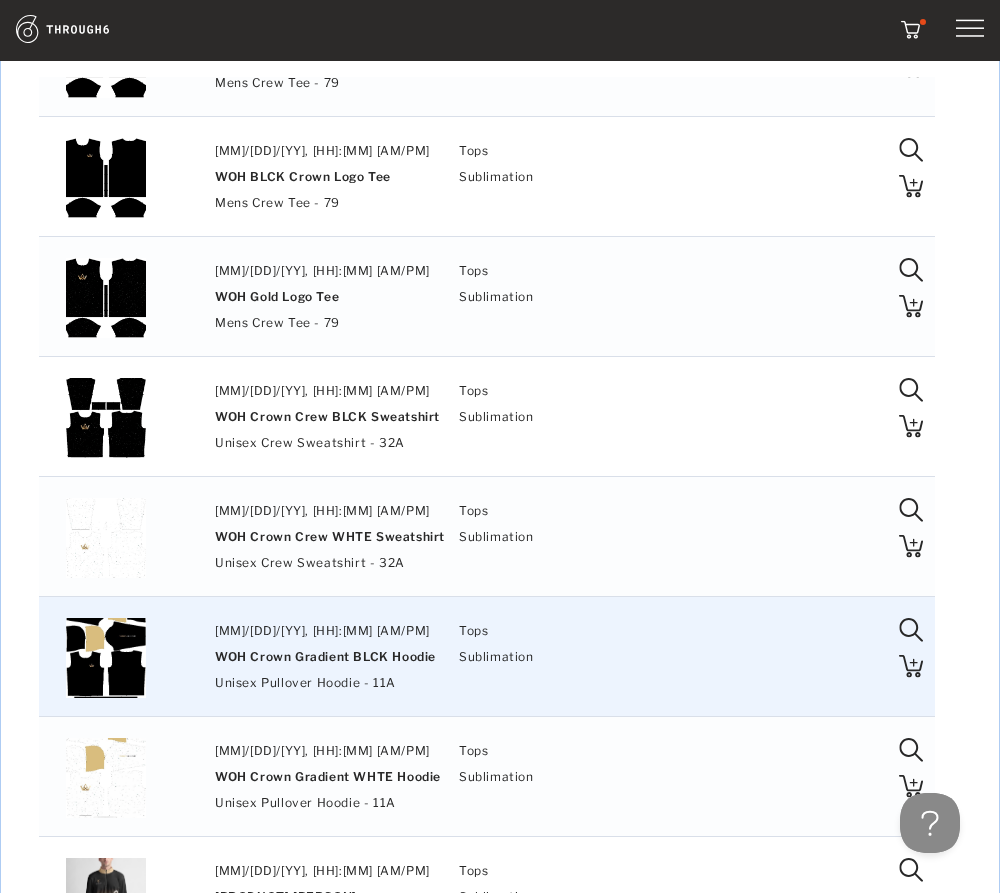 click on "WOH Crown Gradient BLCK Hoodie" at bounding box center (325, 657) 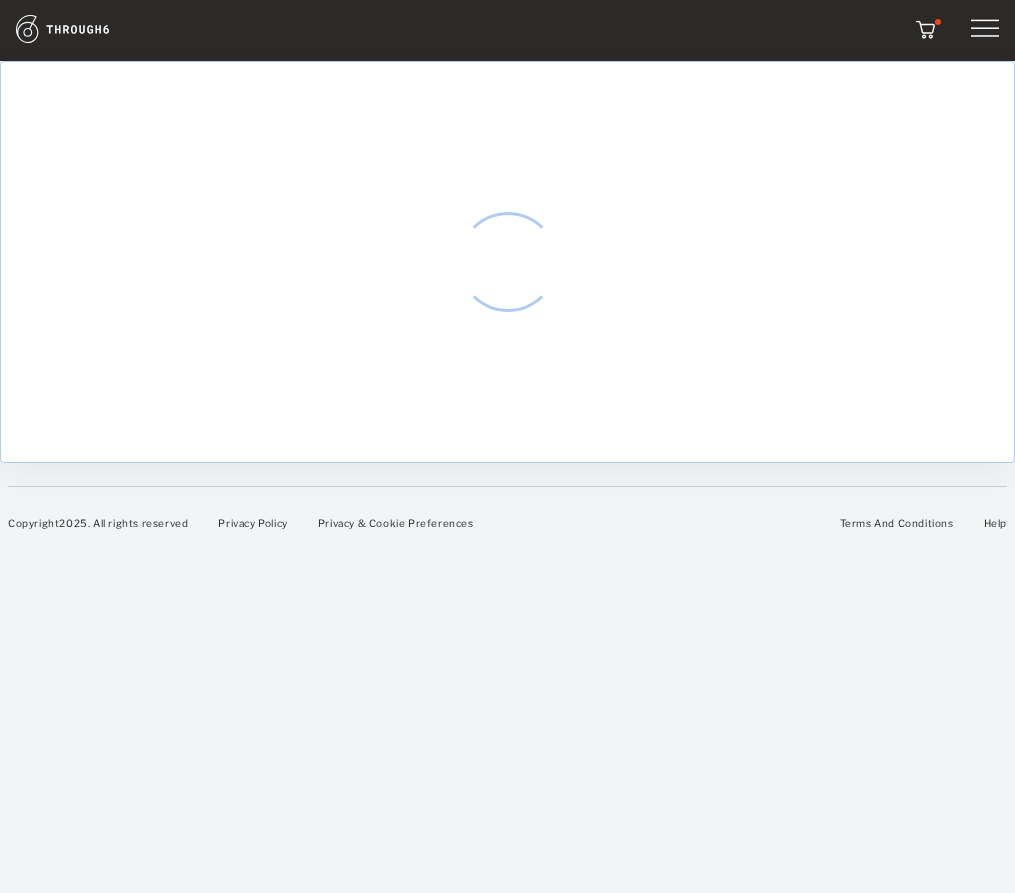 scroll, scrollTop: 0, scrollLeft: 0, axis: both 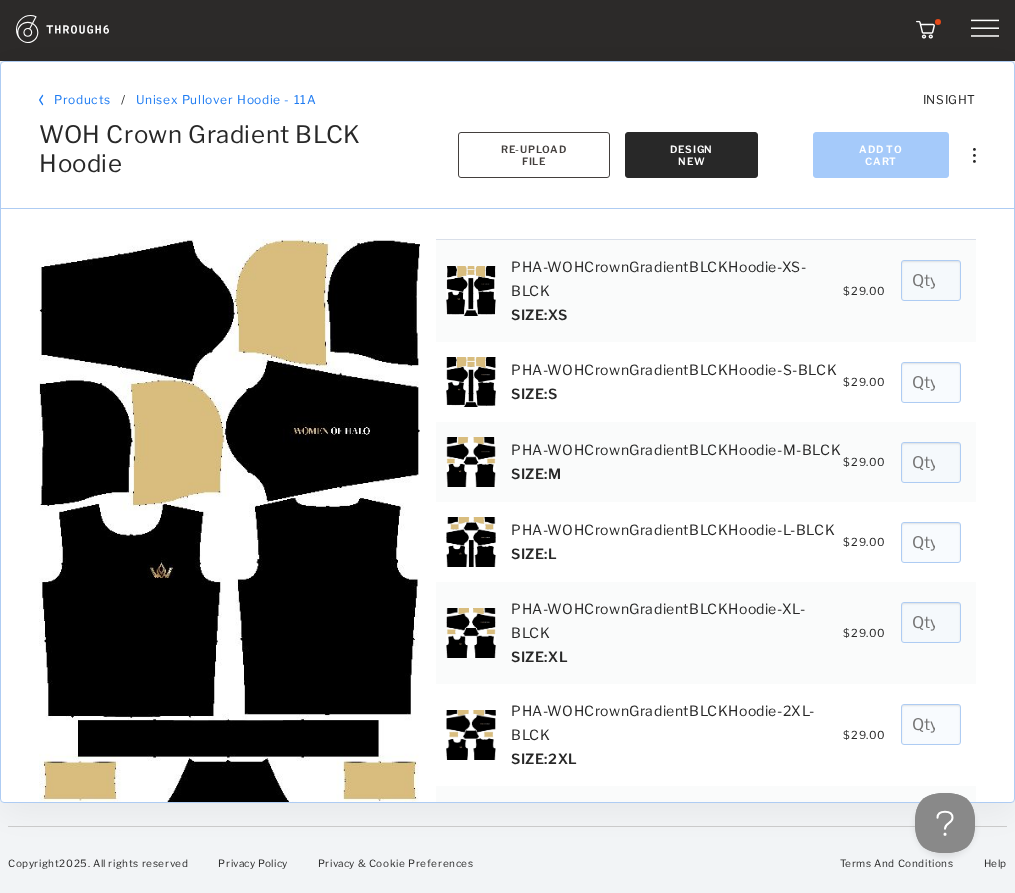 click at bounding box center (974, 155) 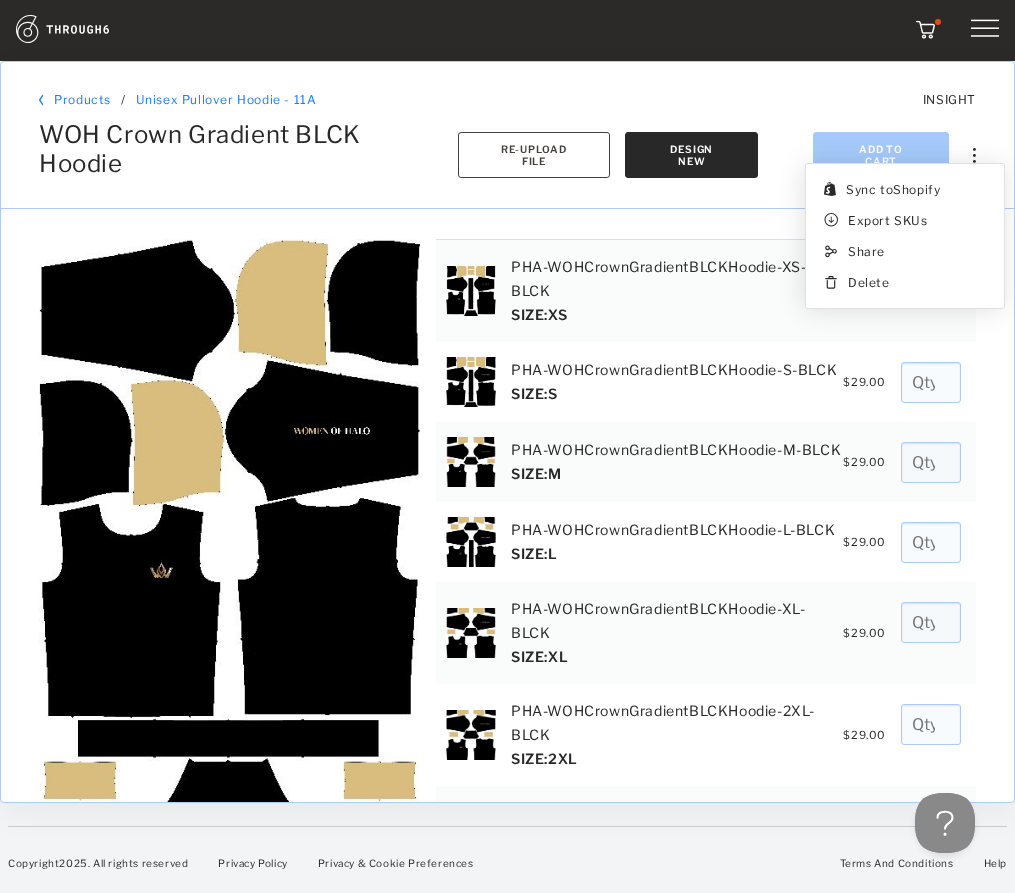 click on "Products /  Unisex Pullover Hoodie - 11A  Unisex Pullover Hoodie - 11A / WOH Crown Gradient BLCK Hoodie INSIGHT WOH Crown Gradient BLCK Hoodie Sync to  Shopify Export SKUs Share Delete Add To Cart Design New Re-Upload File" at bounding box center (507, 135) 